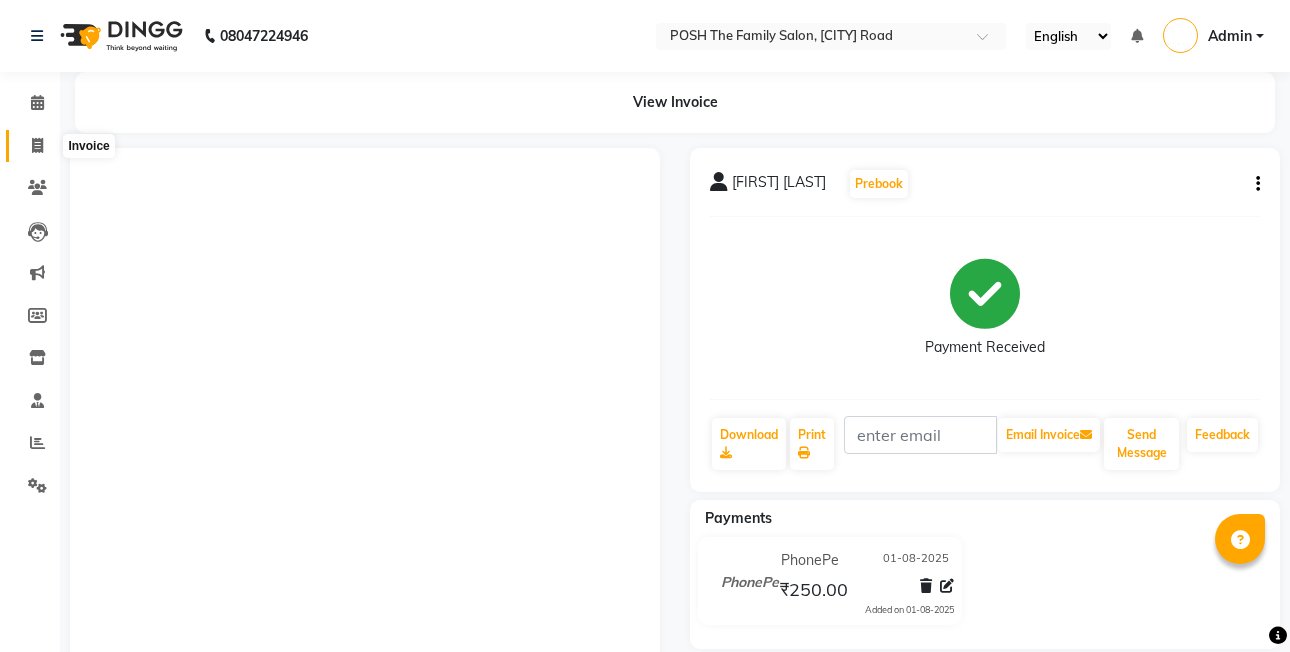 scroll, scrollTop: 0, scrollLeft: 0, axis: both 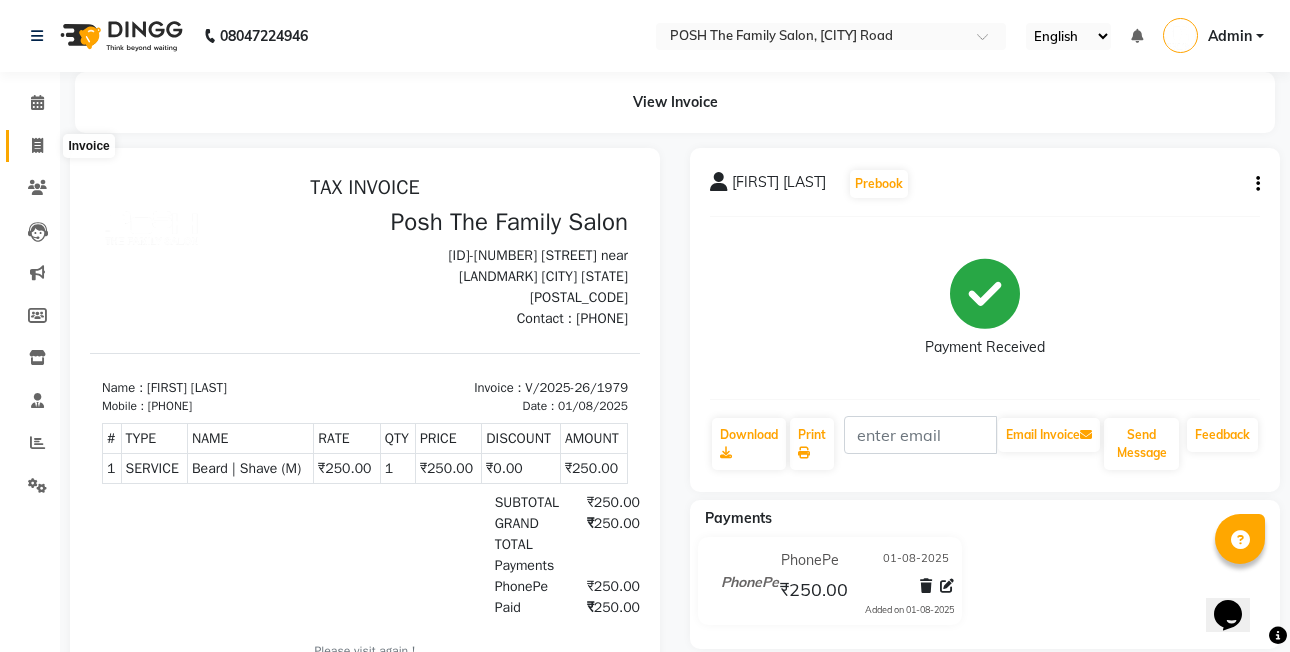 click 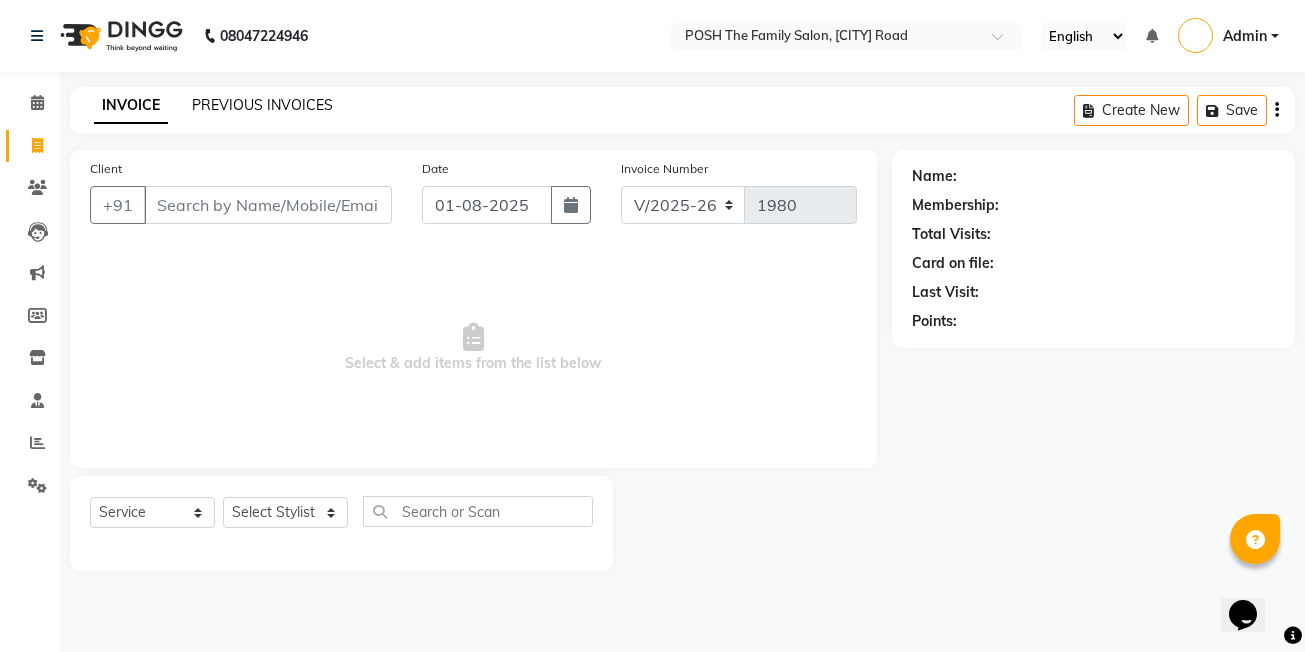 click on "PREVIOUS INVOICES" 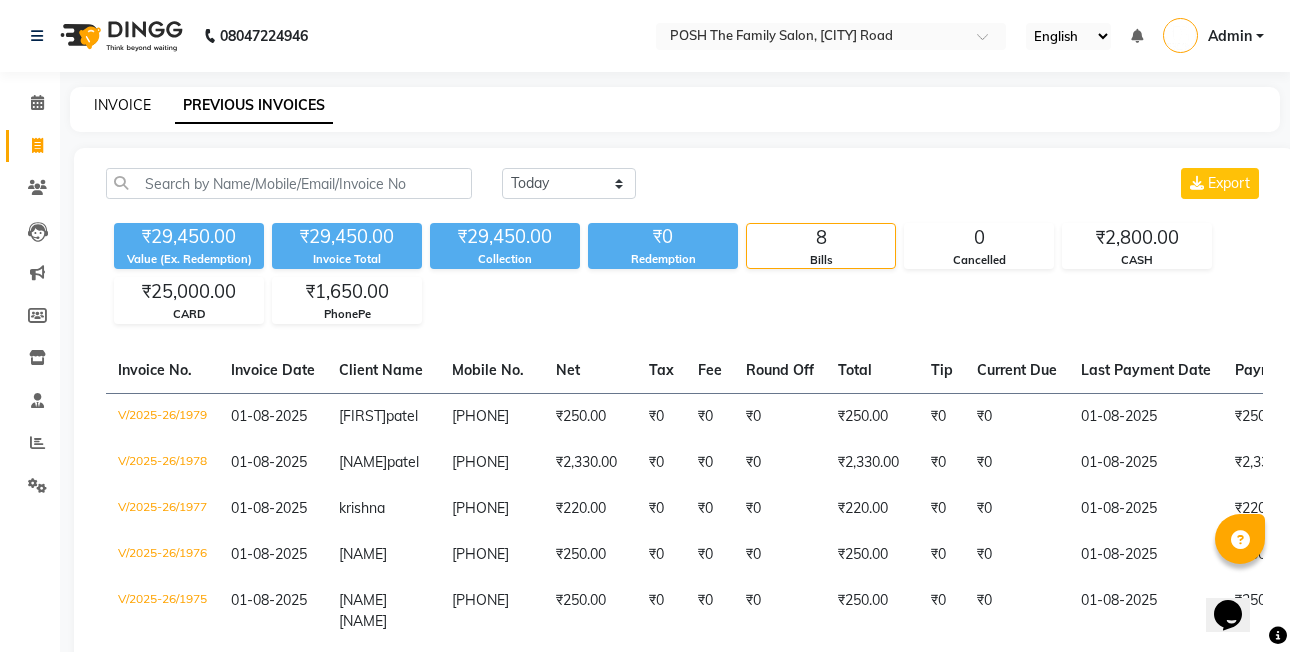 click on "INVOICE" 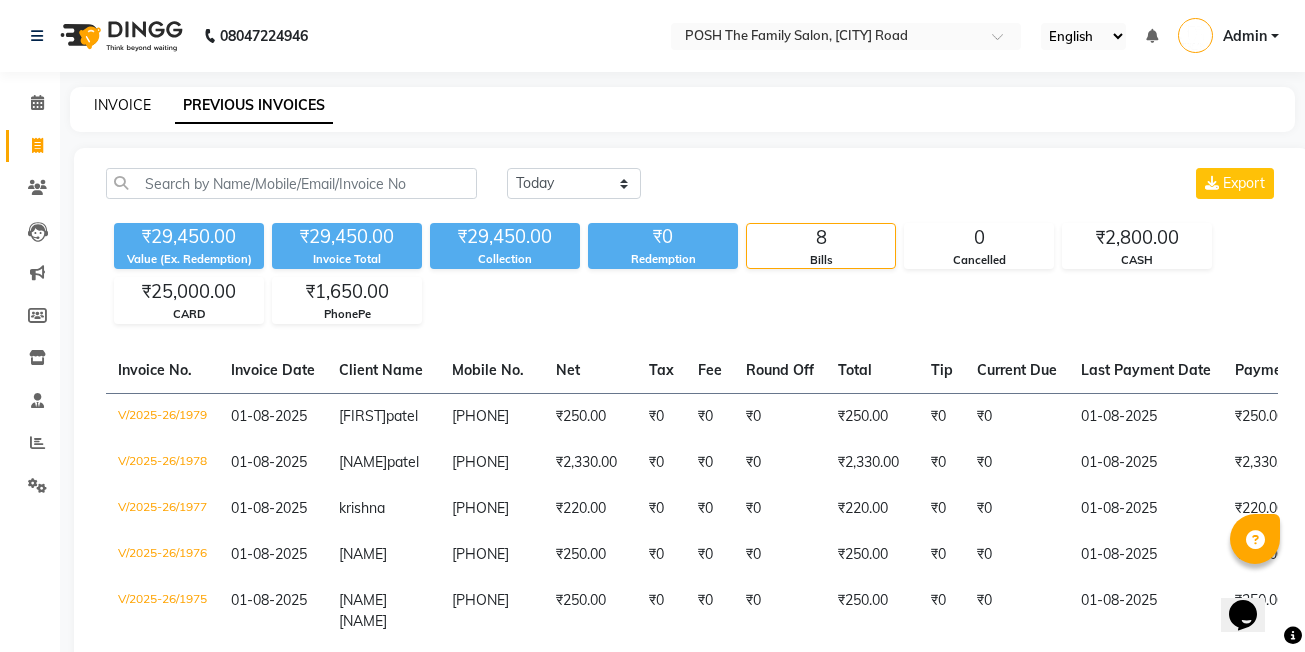 select on "6199" 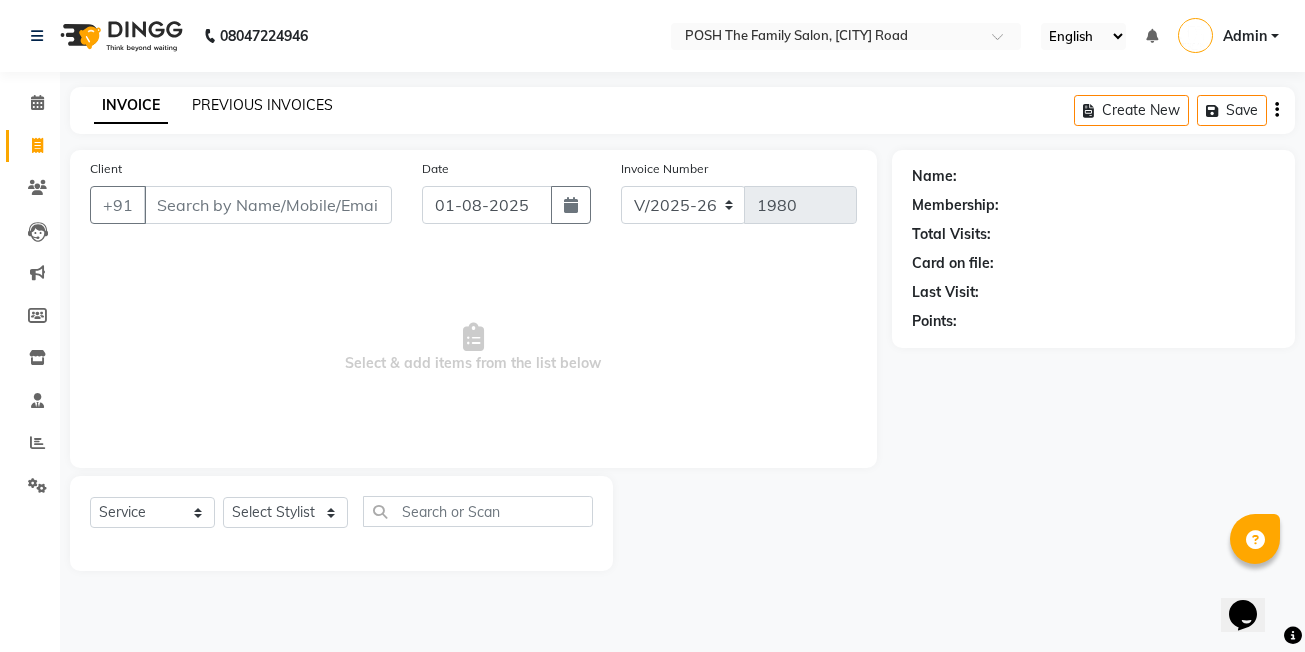 click on "PREVIOUS INVOICES" 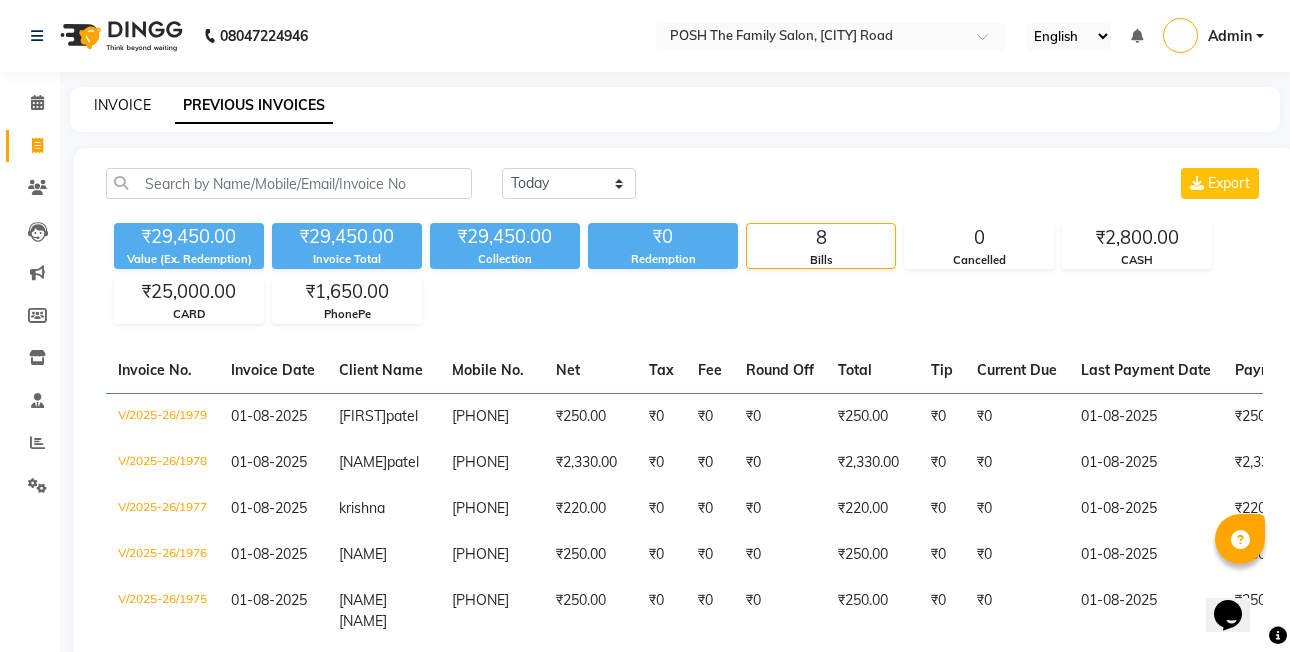 click on "INVOICE" 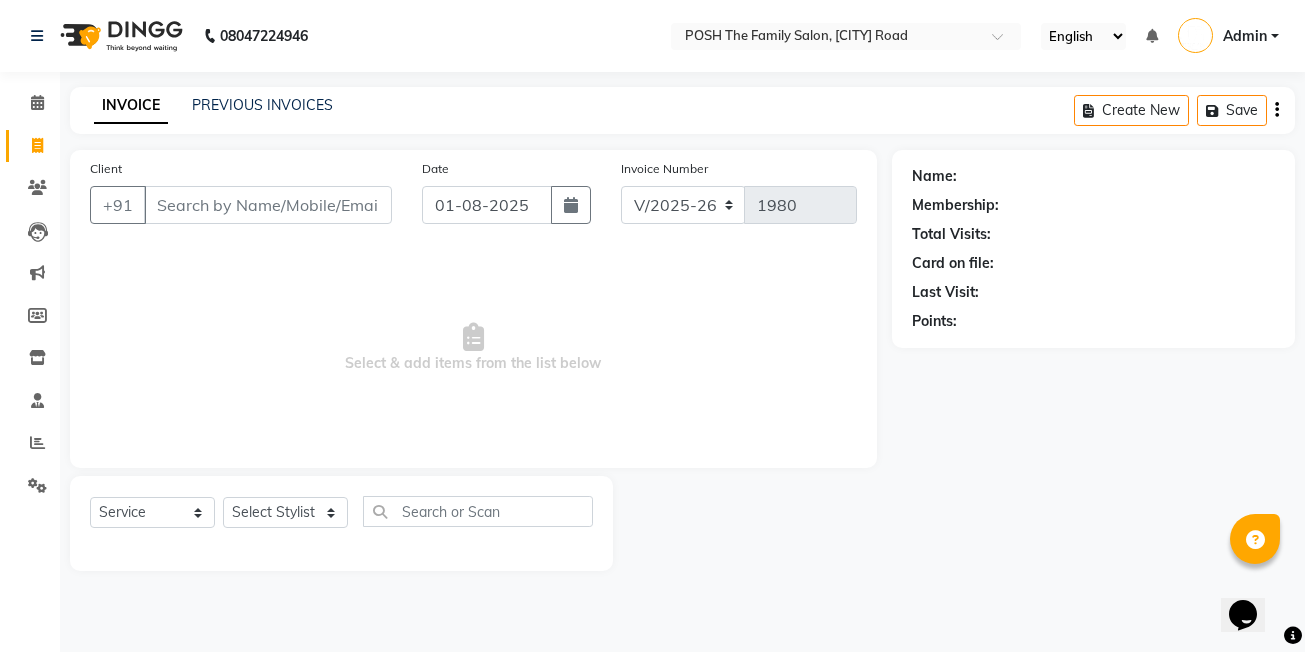 click on "PREVIOUS INVOICES" 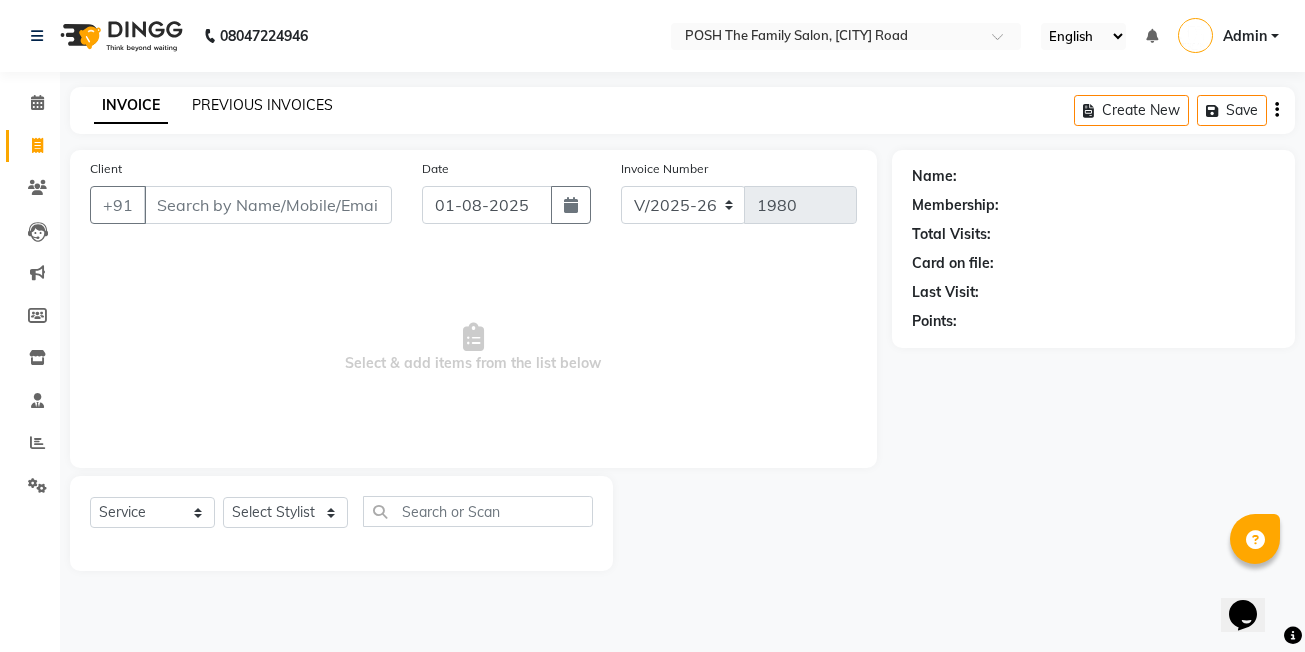 click on "PREVIOUS INVOICES" 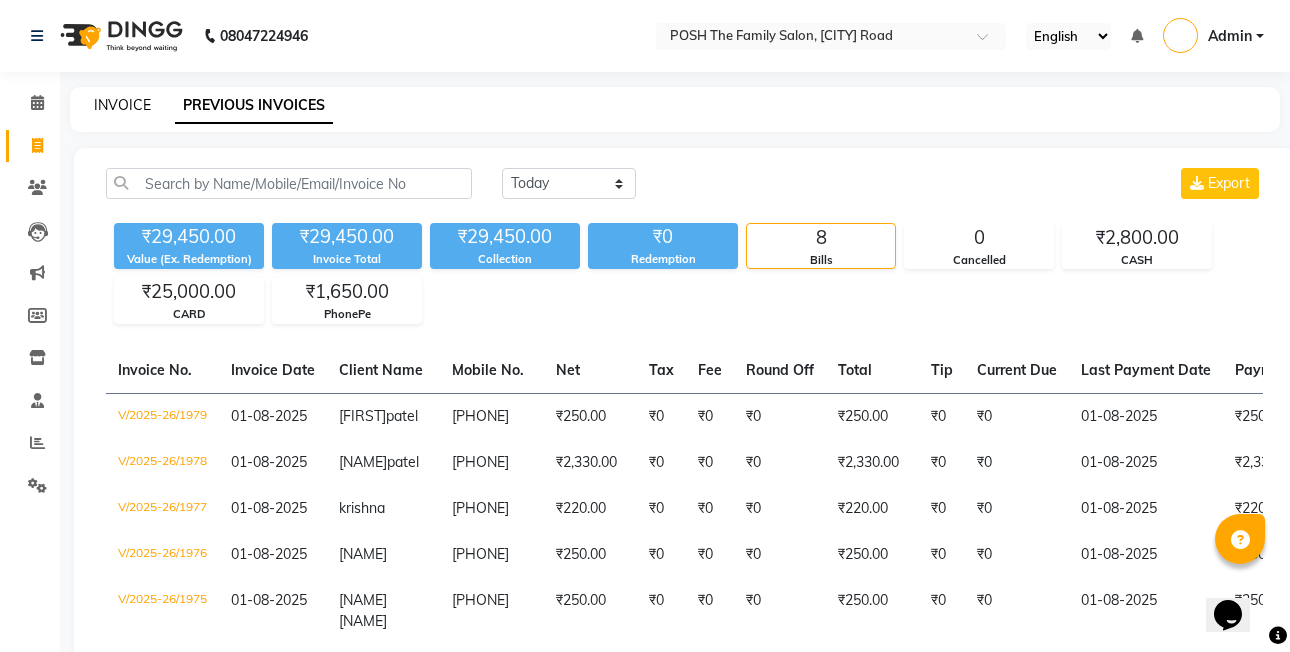 click on "INVOICE" 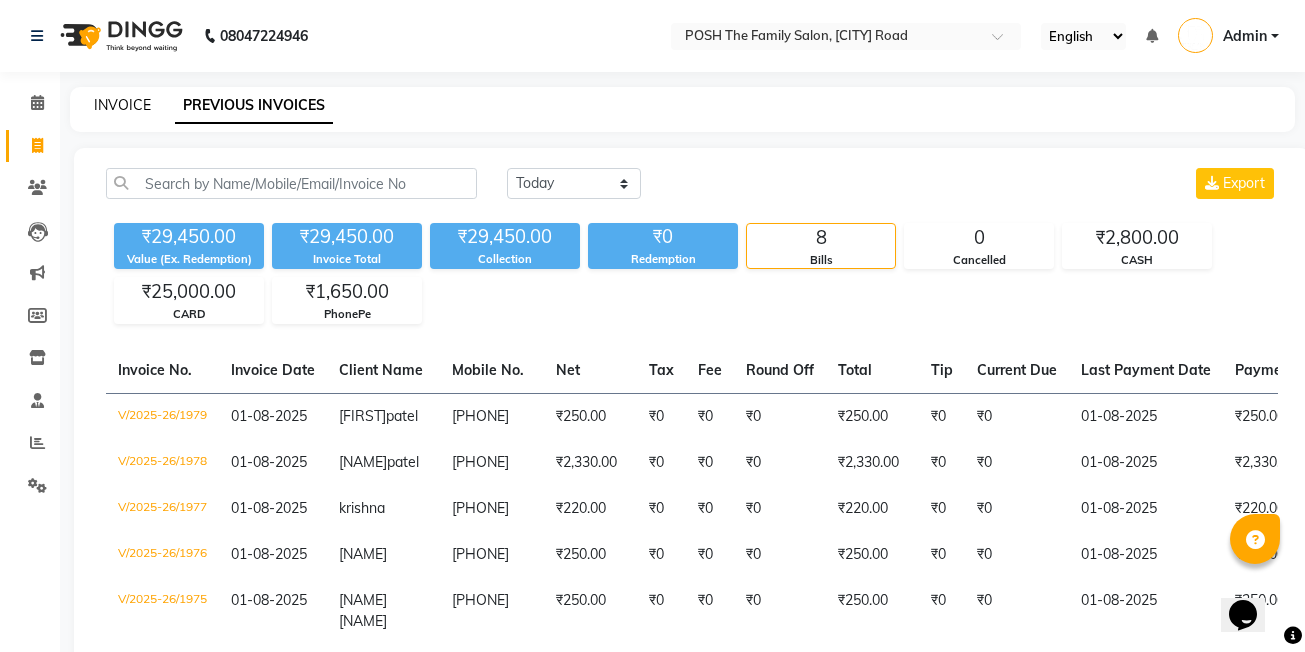 select on "6199" 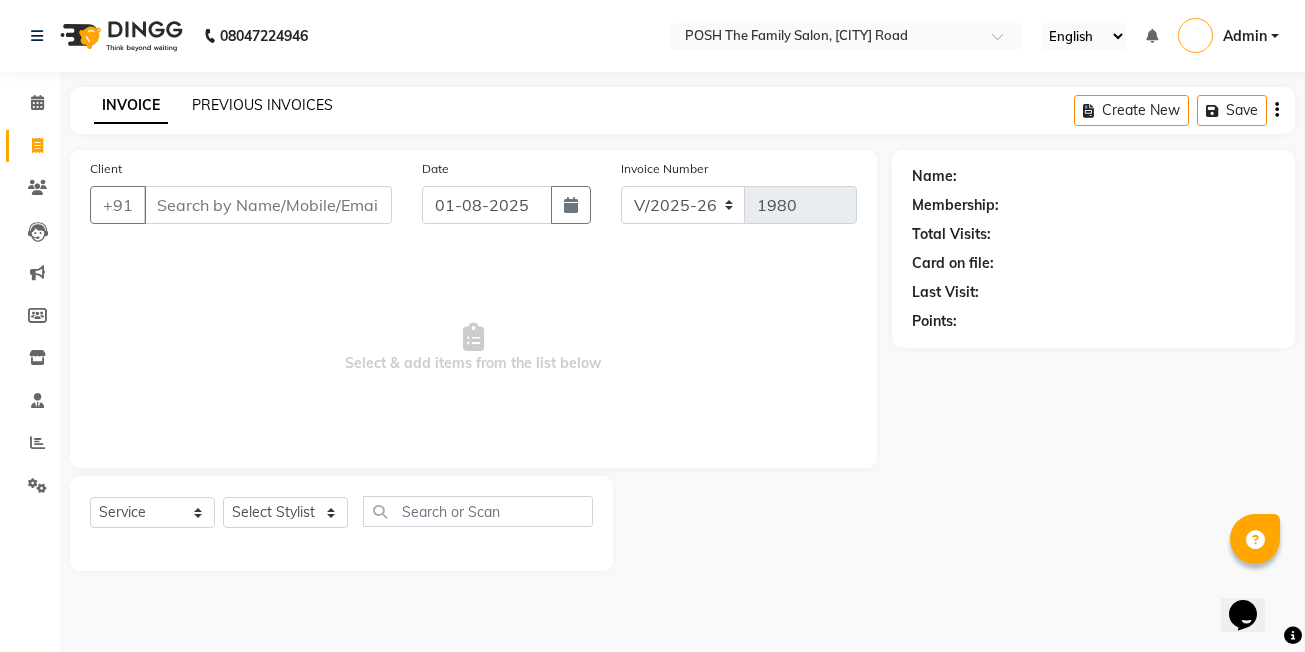 click on "PREVIOUS INVOICES" 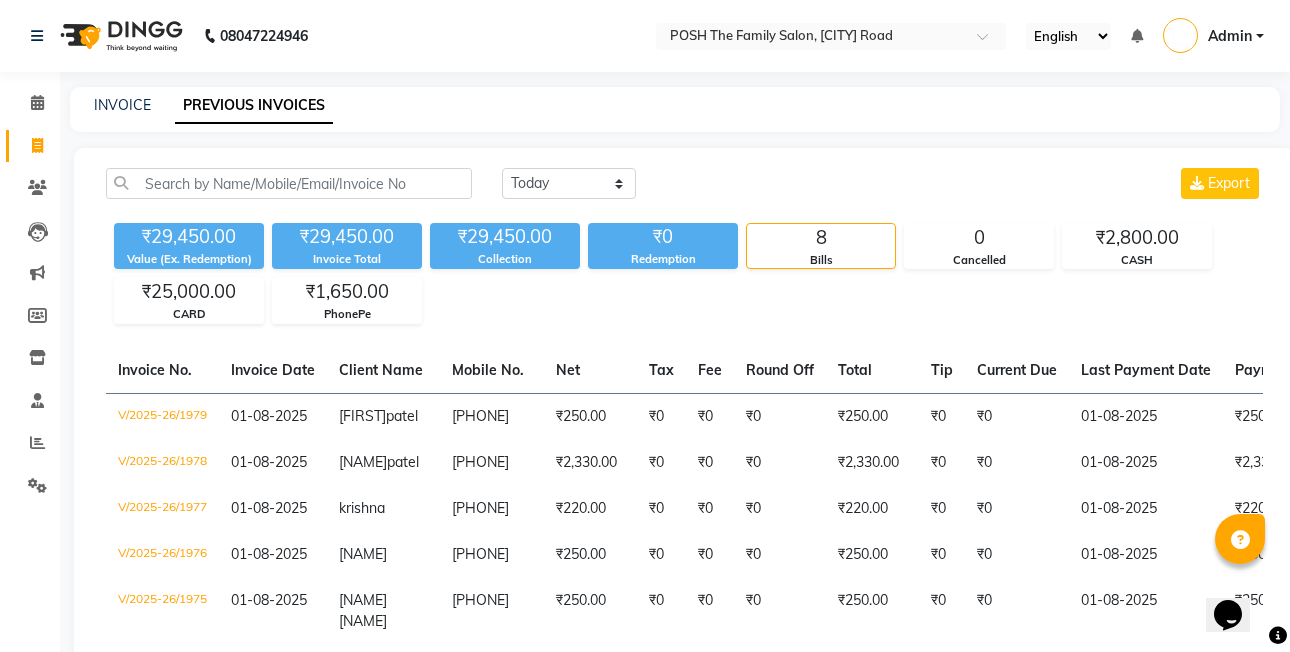 click on "INVOICE PREVIOUS INVOICES" 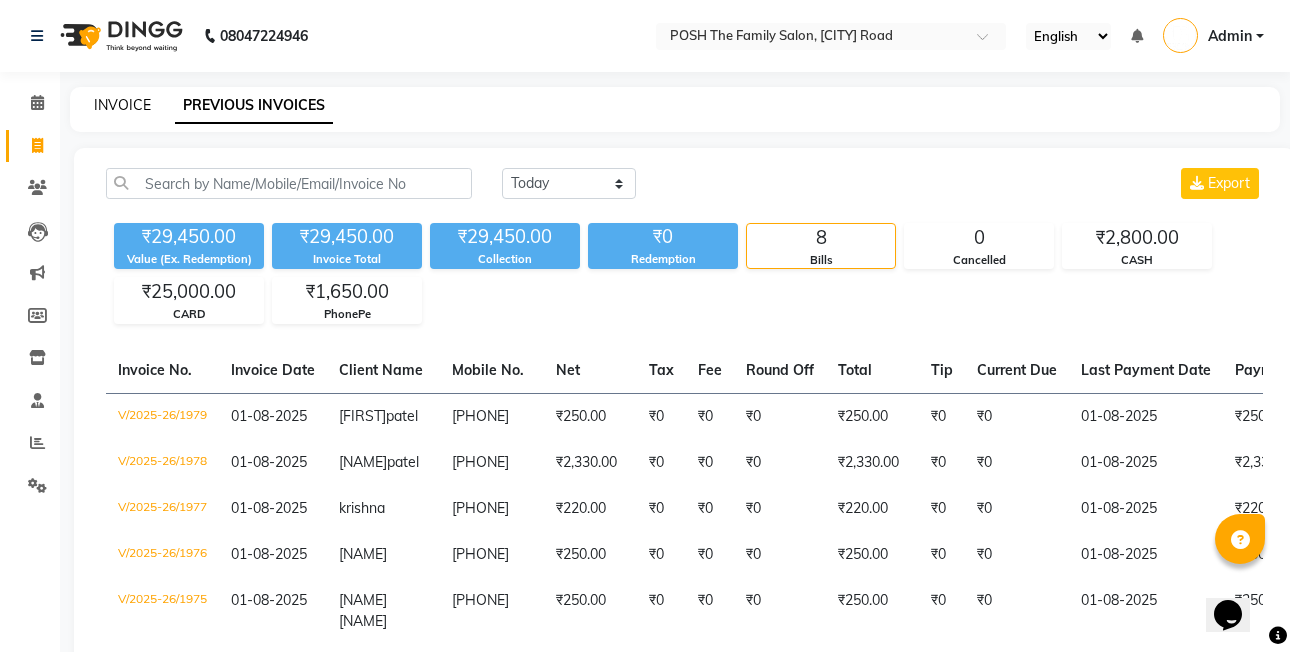 click on "INVOICE" 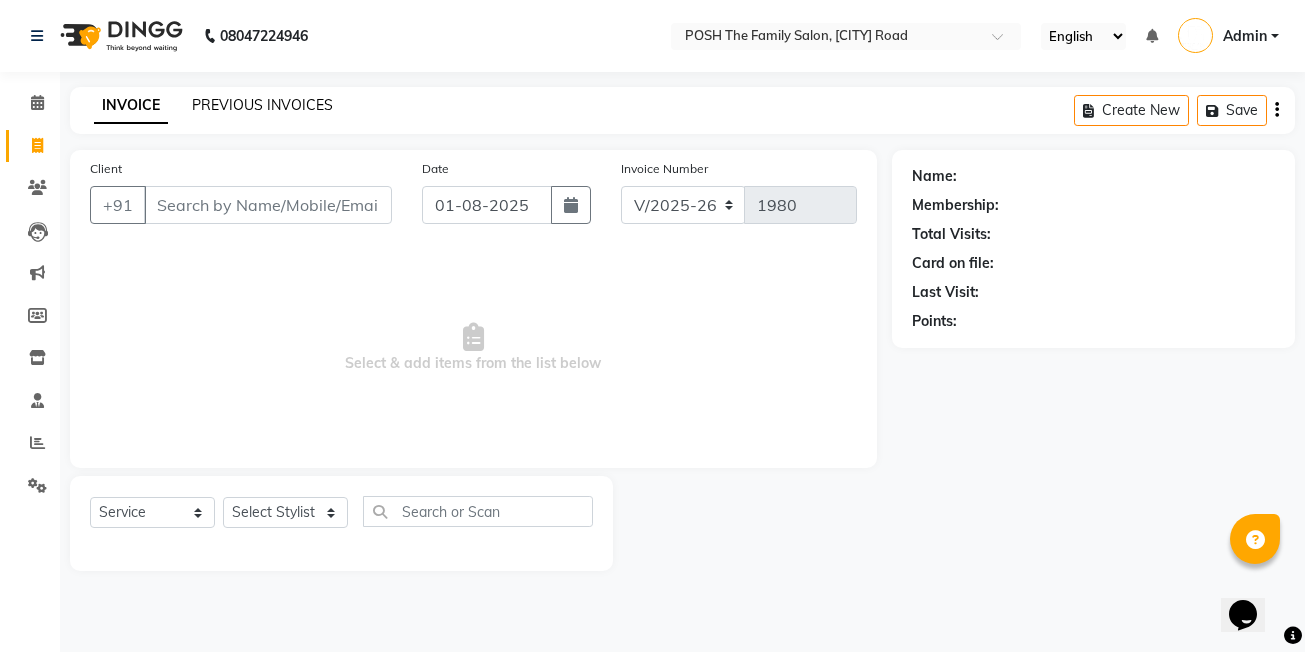 click on "PREVIOUS INVOICES" 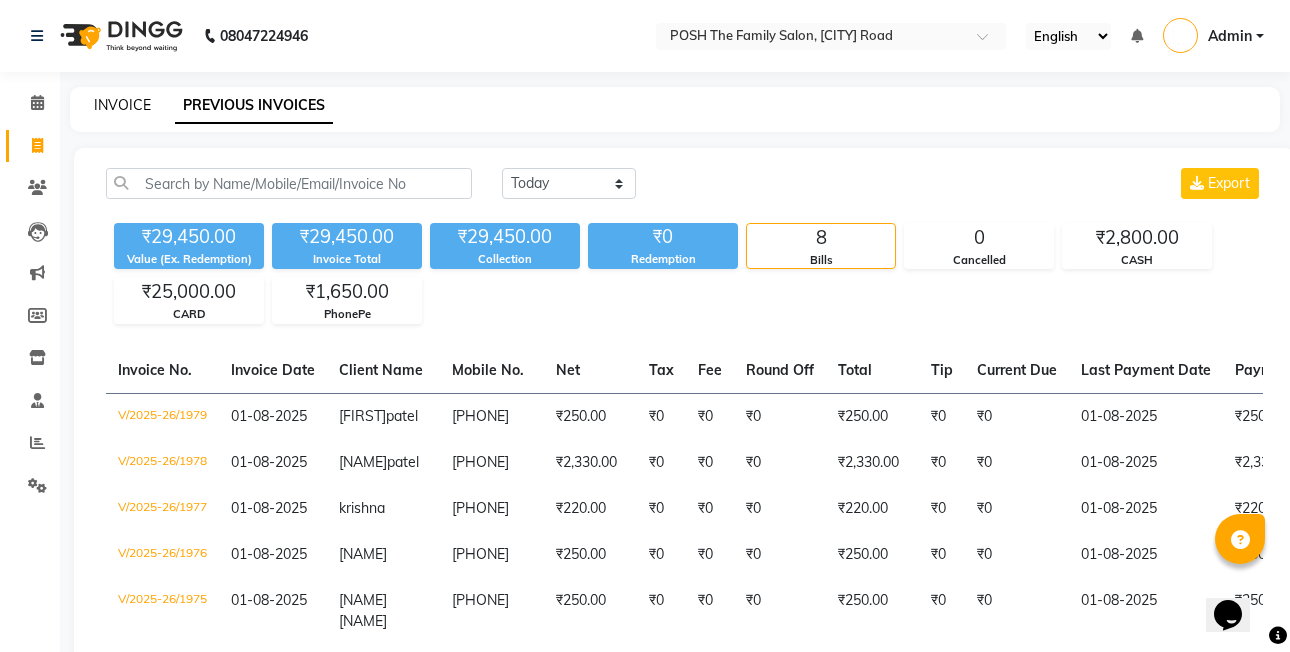 click on "INVOICE" 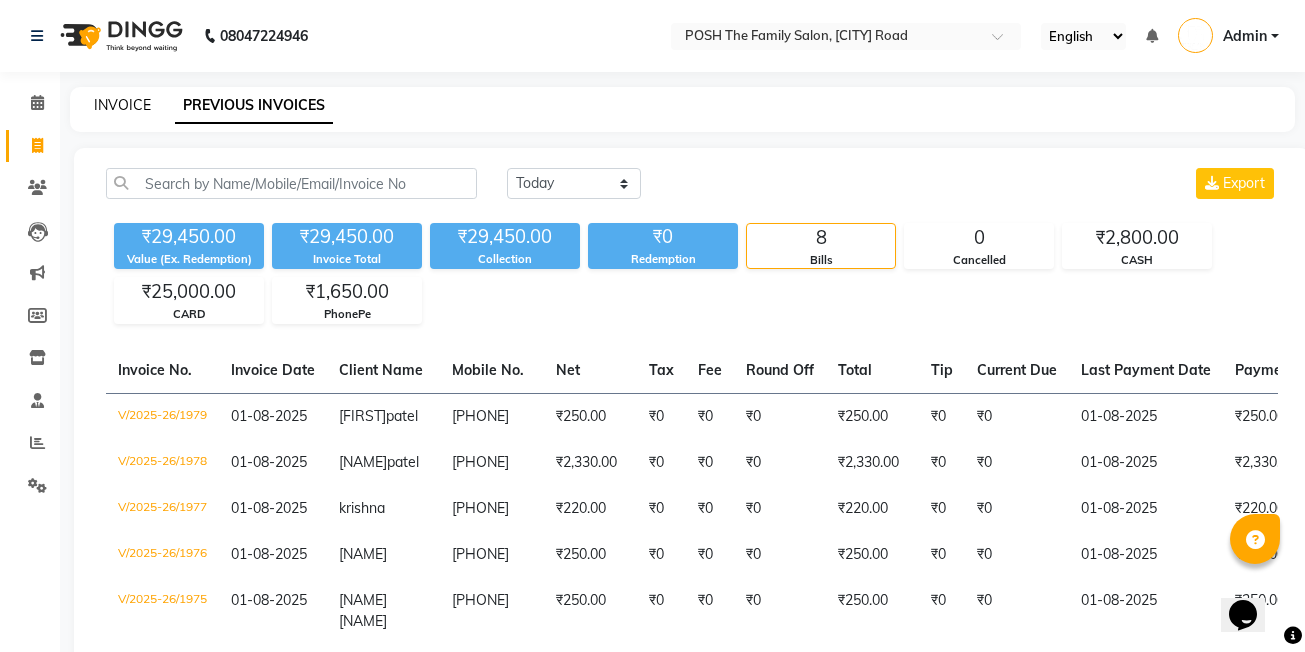 select on "6199" 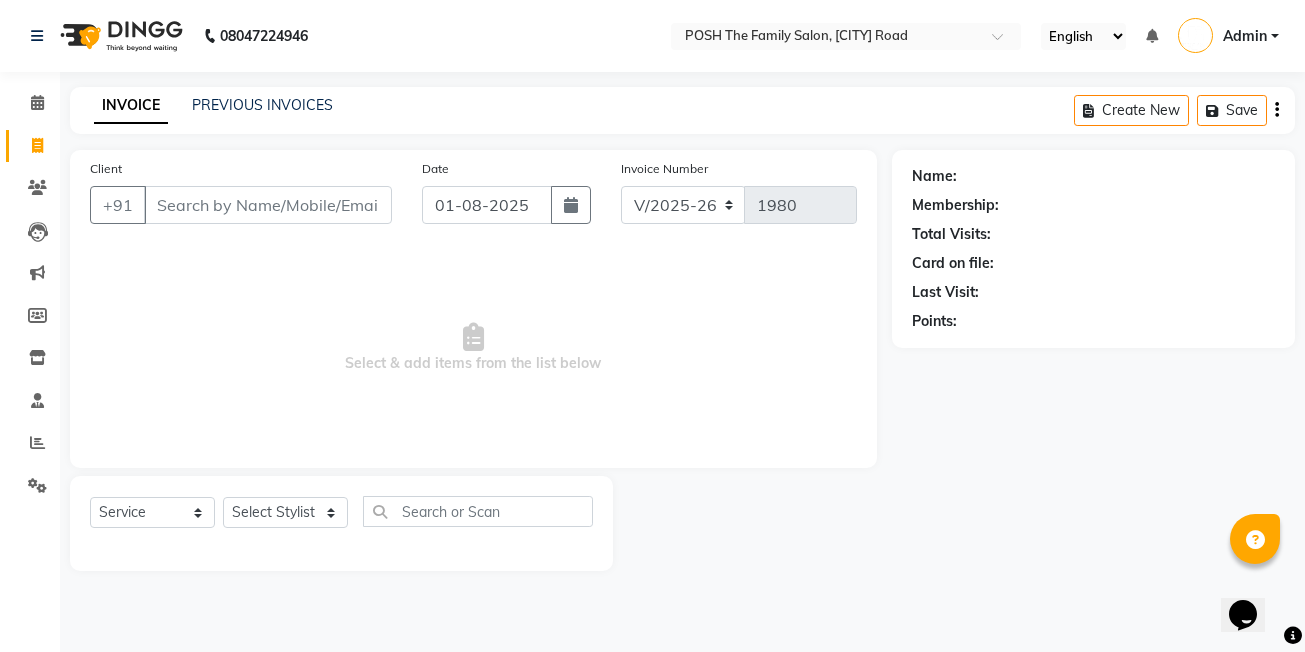 click on "PREVIOUS INVOICES" 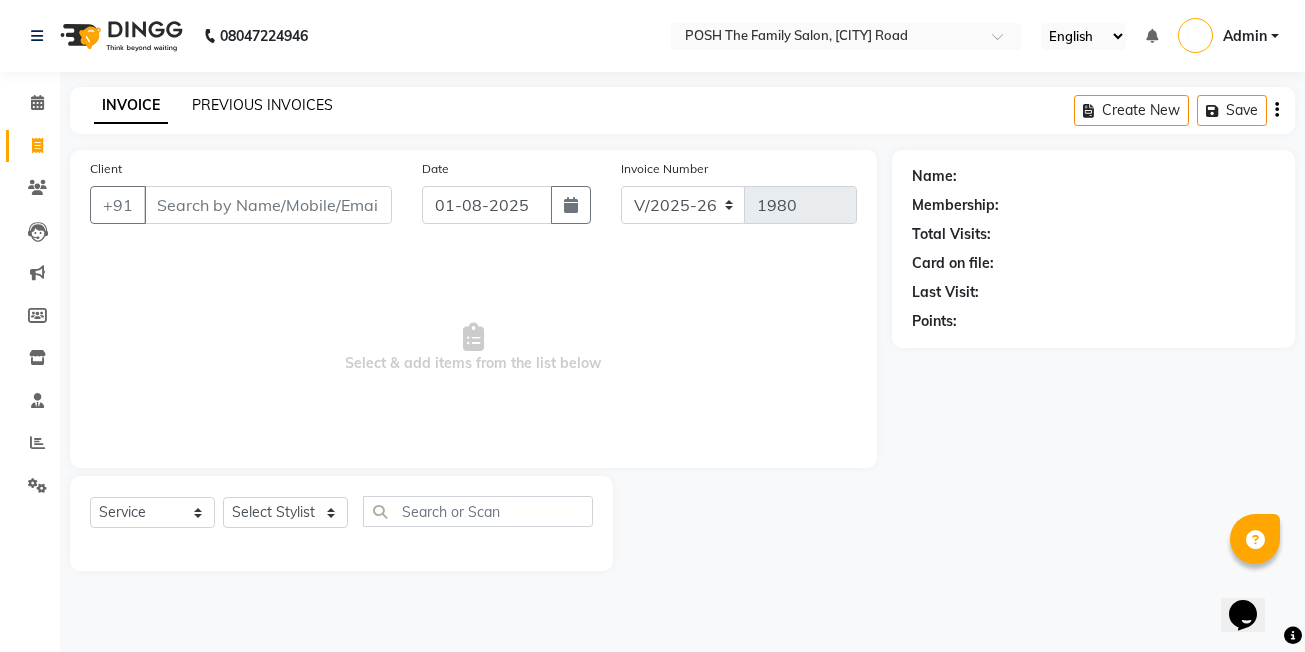 click on "PREVIOUS INVOICES" 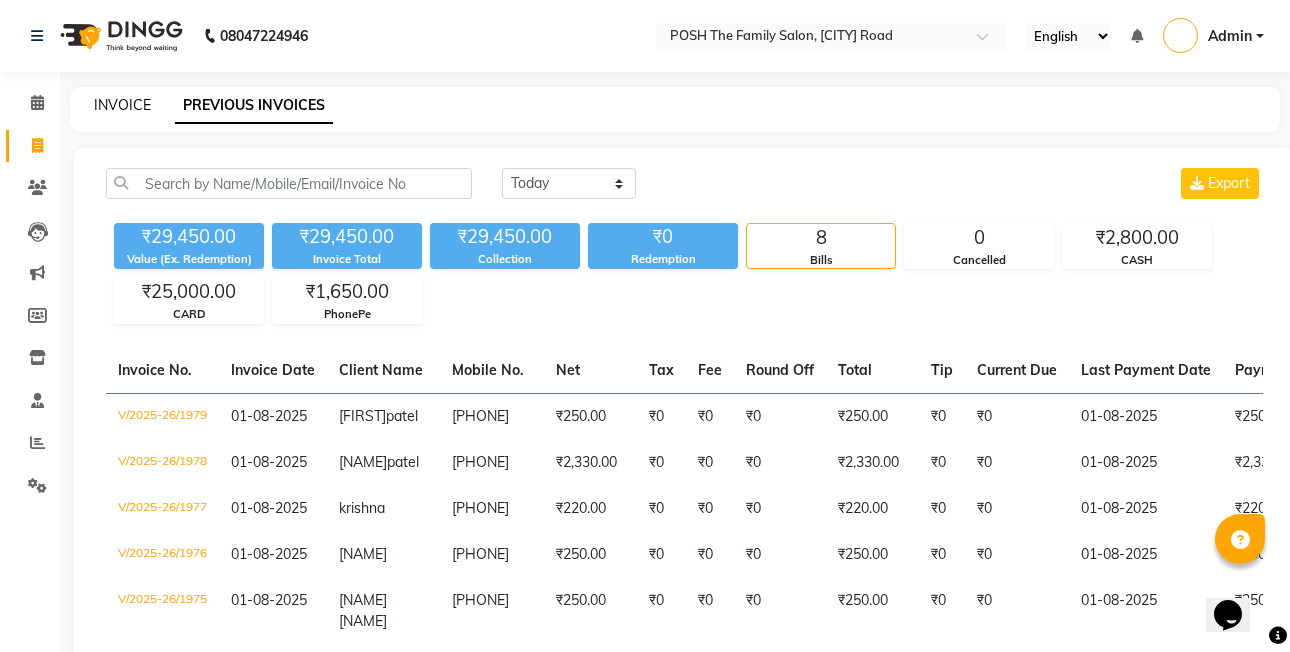 click on "INVOICE" 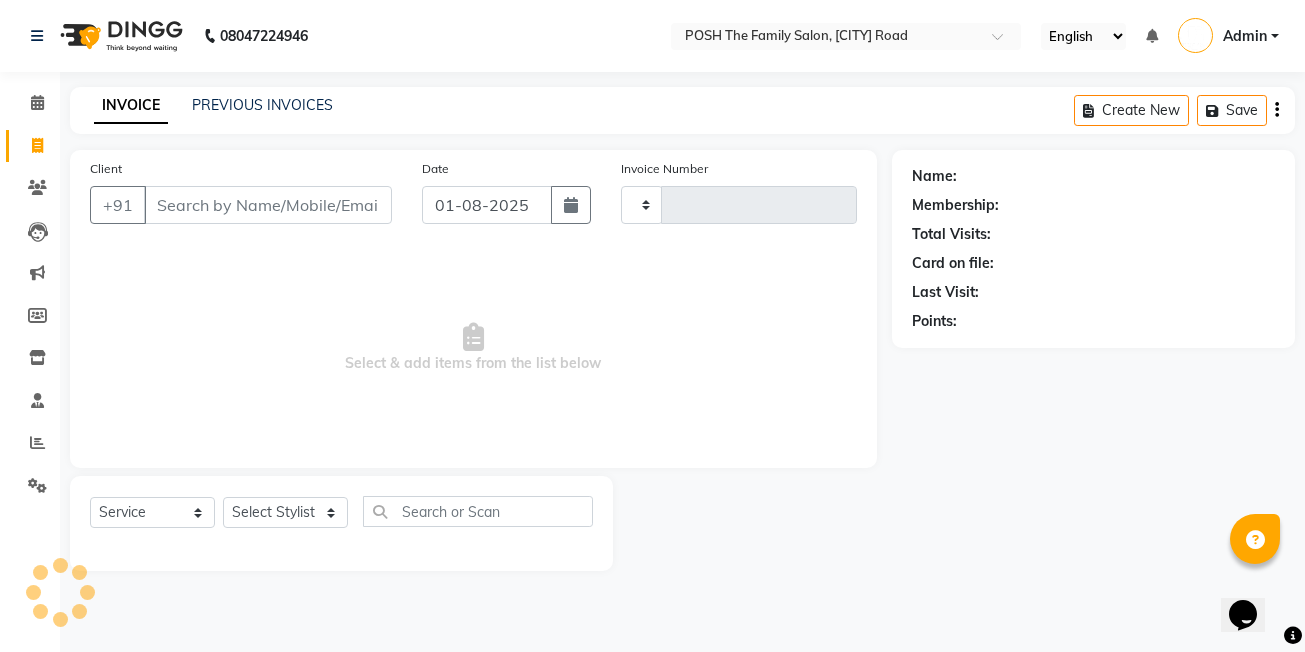 type on "1980" 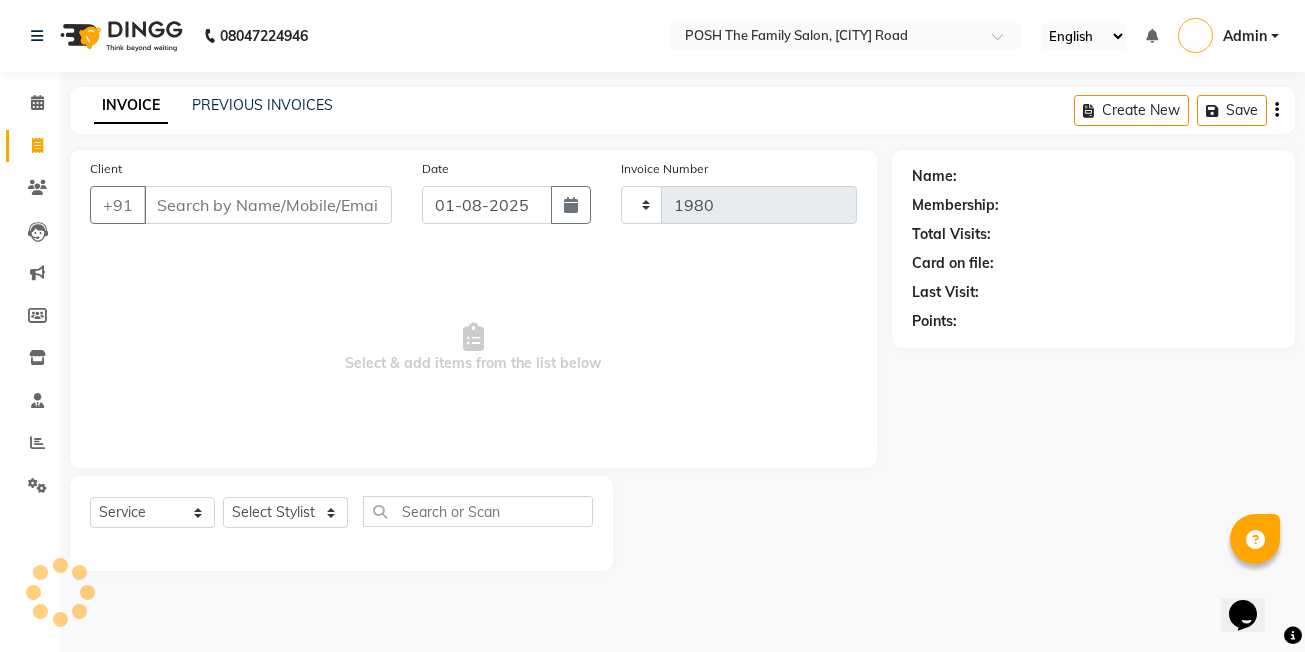 select on "6199" 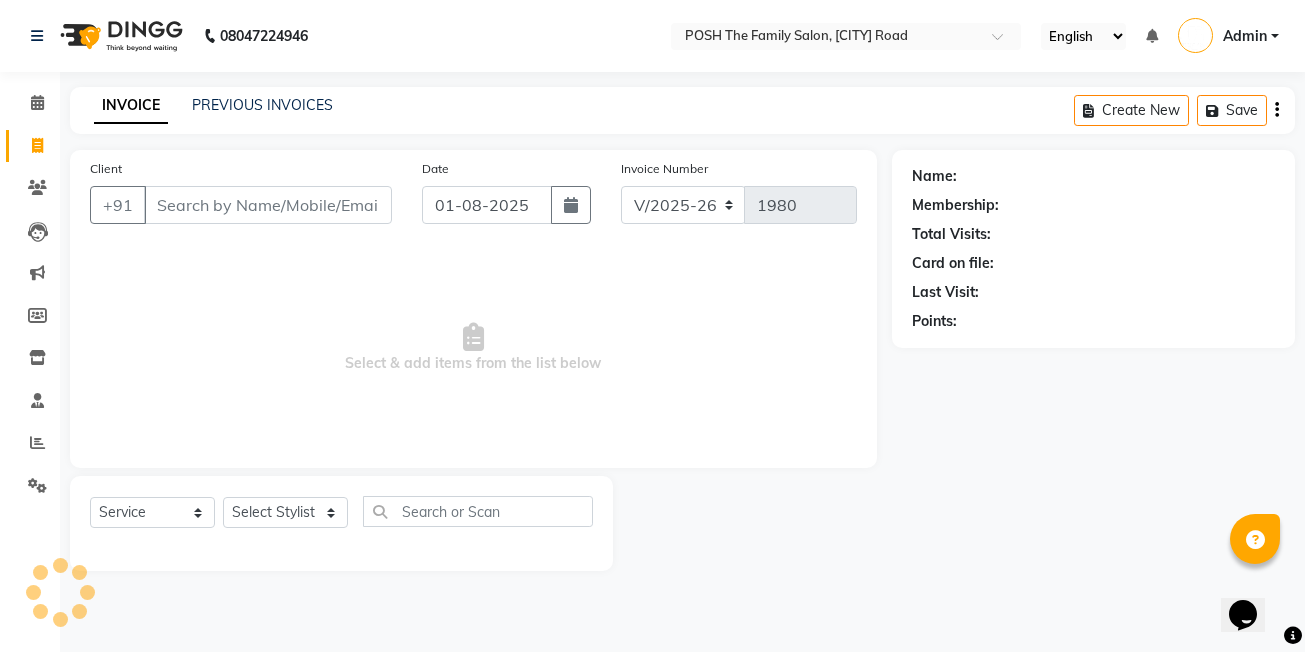 click on "Client" at bounding box center [268, 205] 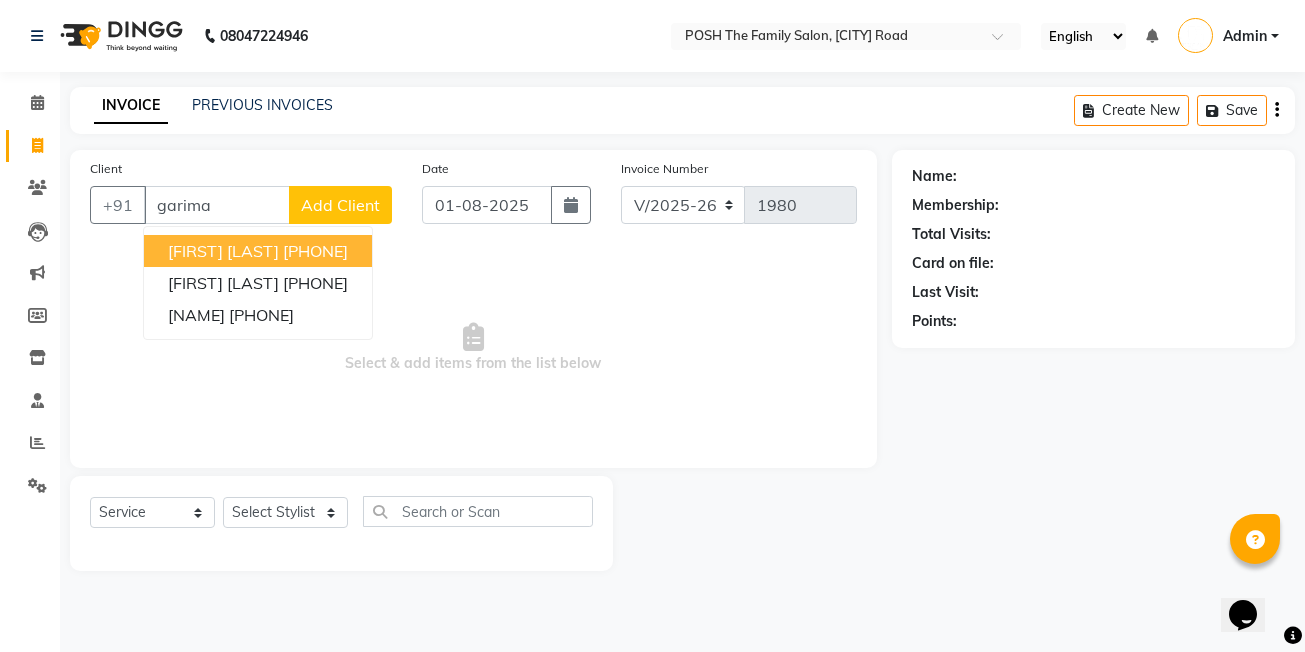 click on "[FIRST] [LAST] [PHONE]" at bounding box center [258, 251] 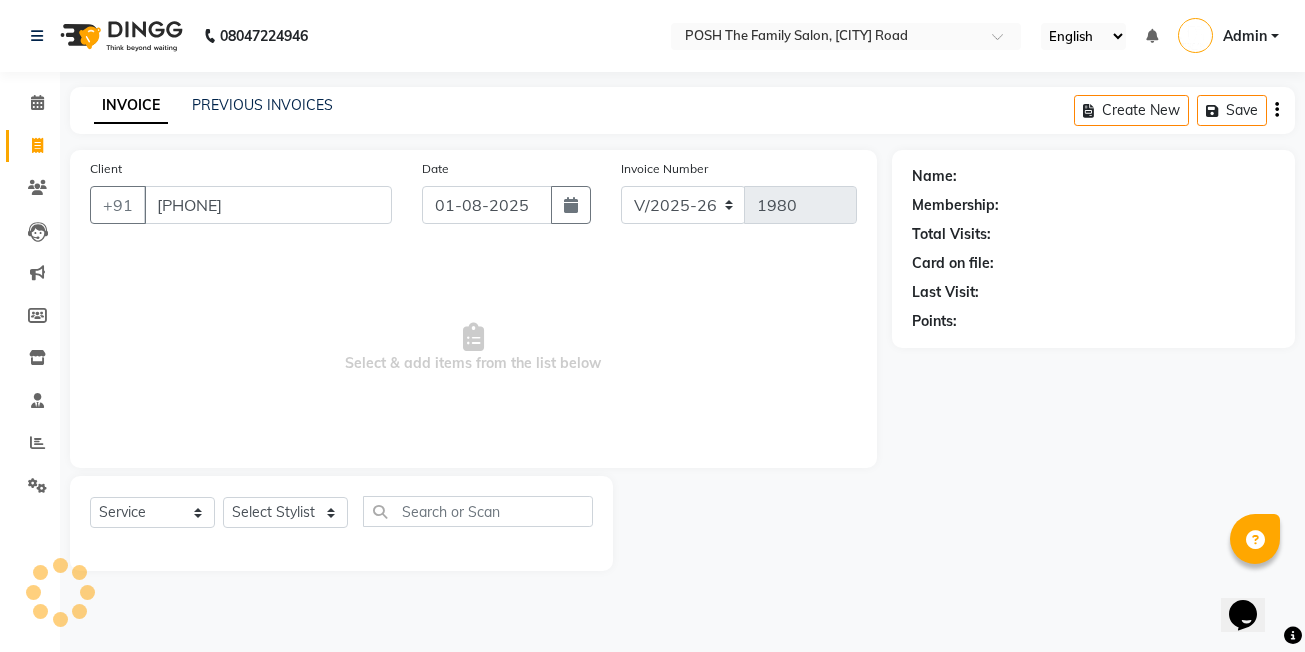 type on "[PHONE]" 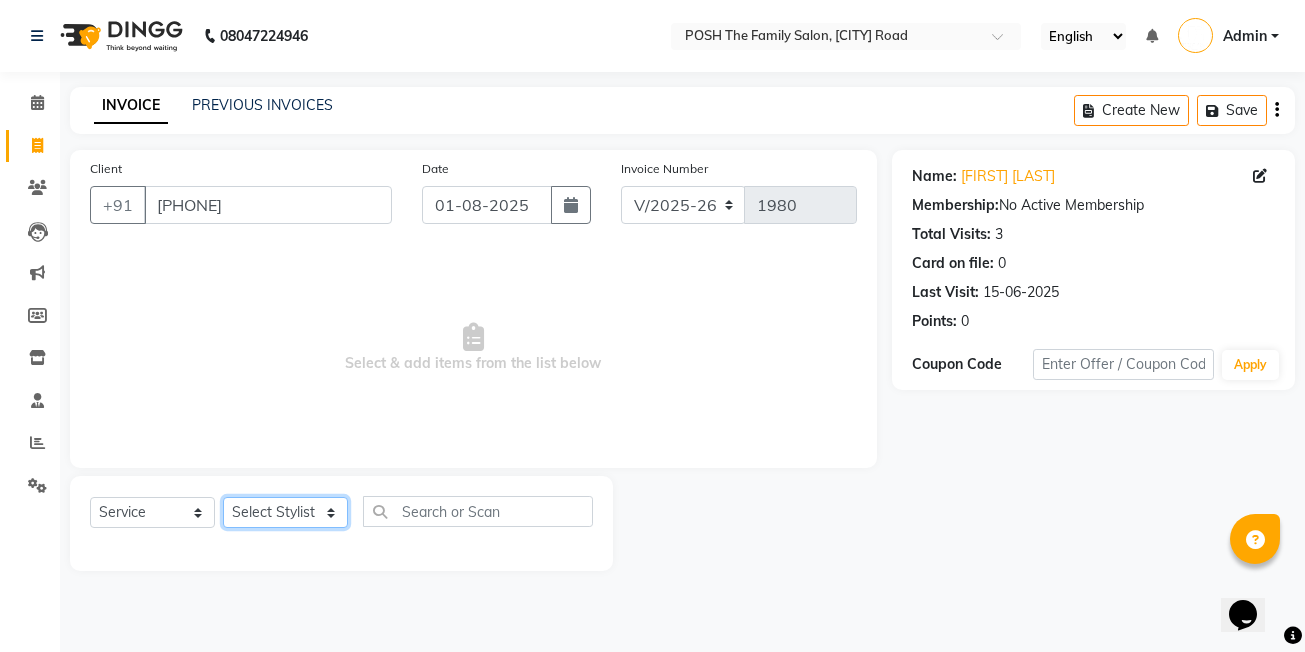 click on "Select Stylist [FIRST] [LAST] [FIRST] [LAST] [FIRST] [LAST] [FIRST] [LAST] [FIRST] [LAST] [FIRST] [LAST] [FIRST] [LAST] [NAME] [FIRST] [LAST] [FIRST] [LAST] [FIRST] [LAST] [FIRST] [LAST] [FIRST] [LAST]" 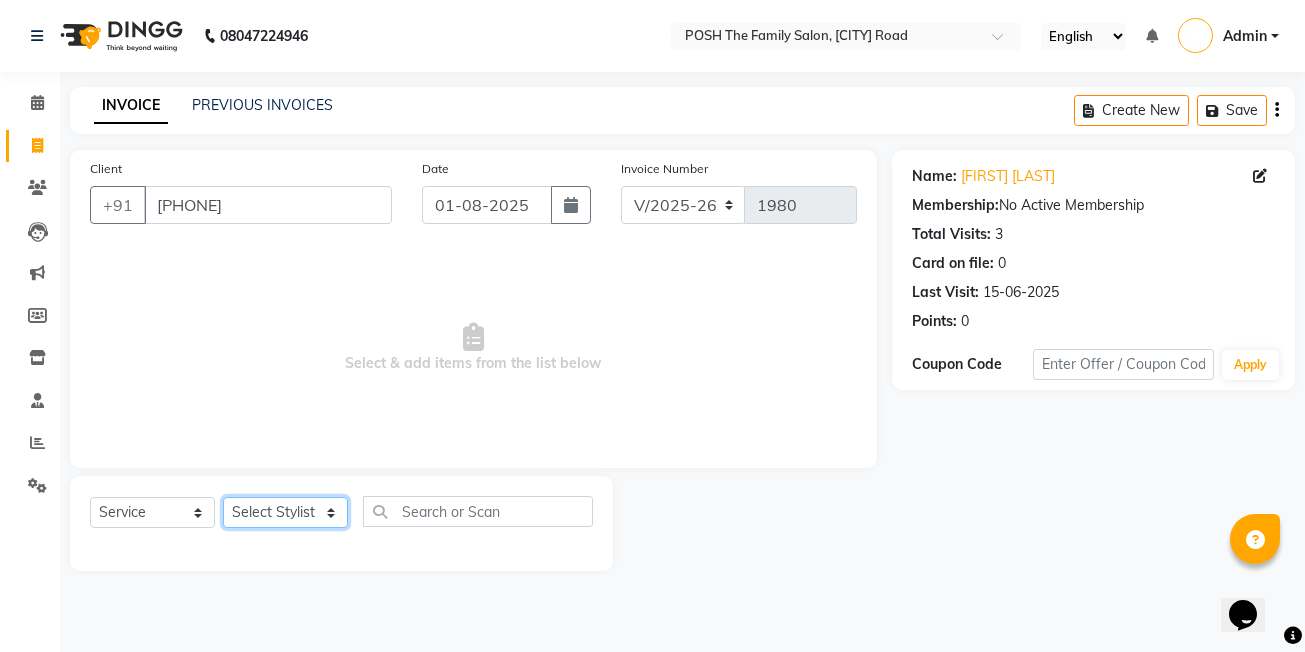 select on "59570" 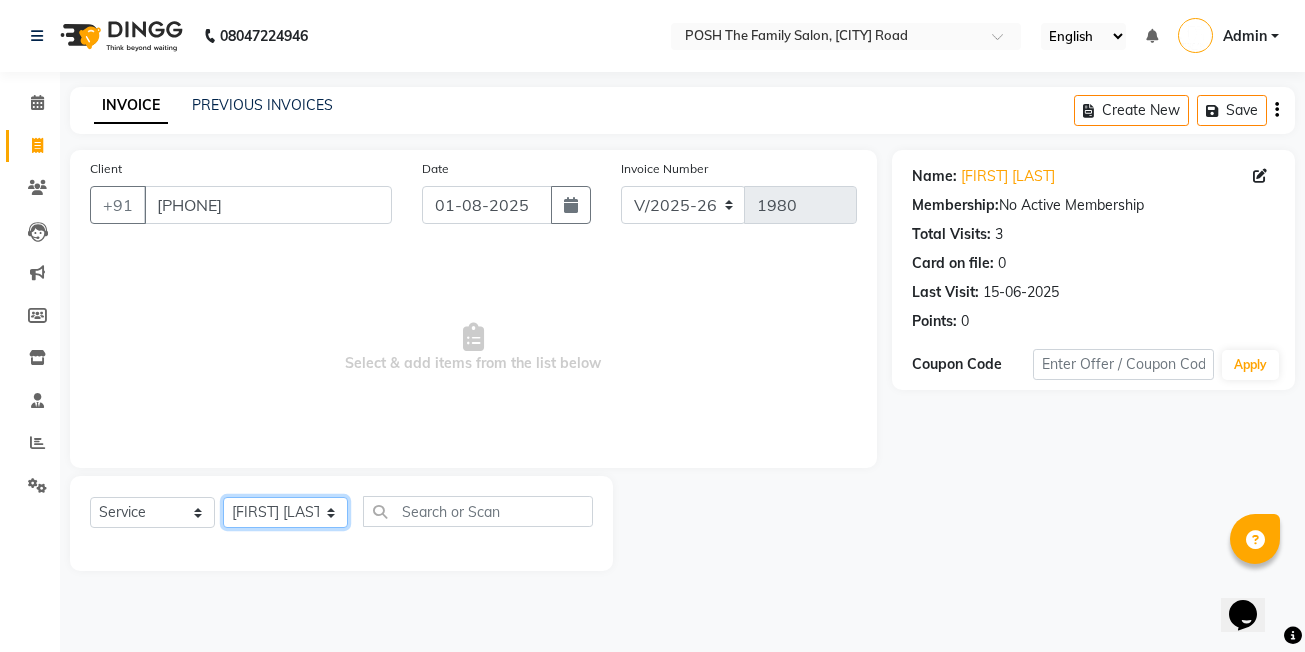 click on "Select Stylist [FIRST] [LAST] [FIRST] [LAST] [FIRST] [LAST] [FIRST] [LAST] [FIRST] [LAST] [FIRST] [LAST] [FIRST] [LAST] [NAME] [FIRST] [LAST] [FIRST] [LAST] [FIRST] [LAST] [FIRST] [LAST] [FIRST] [LAST]" 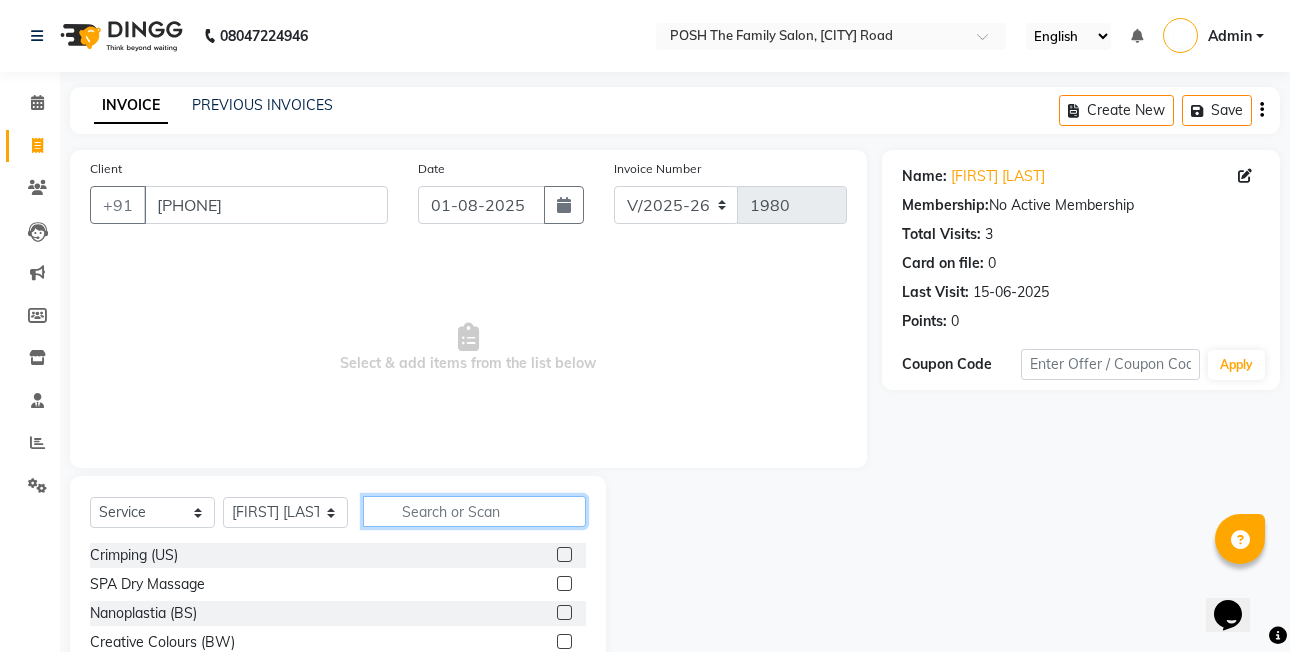click 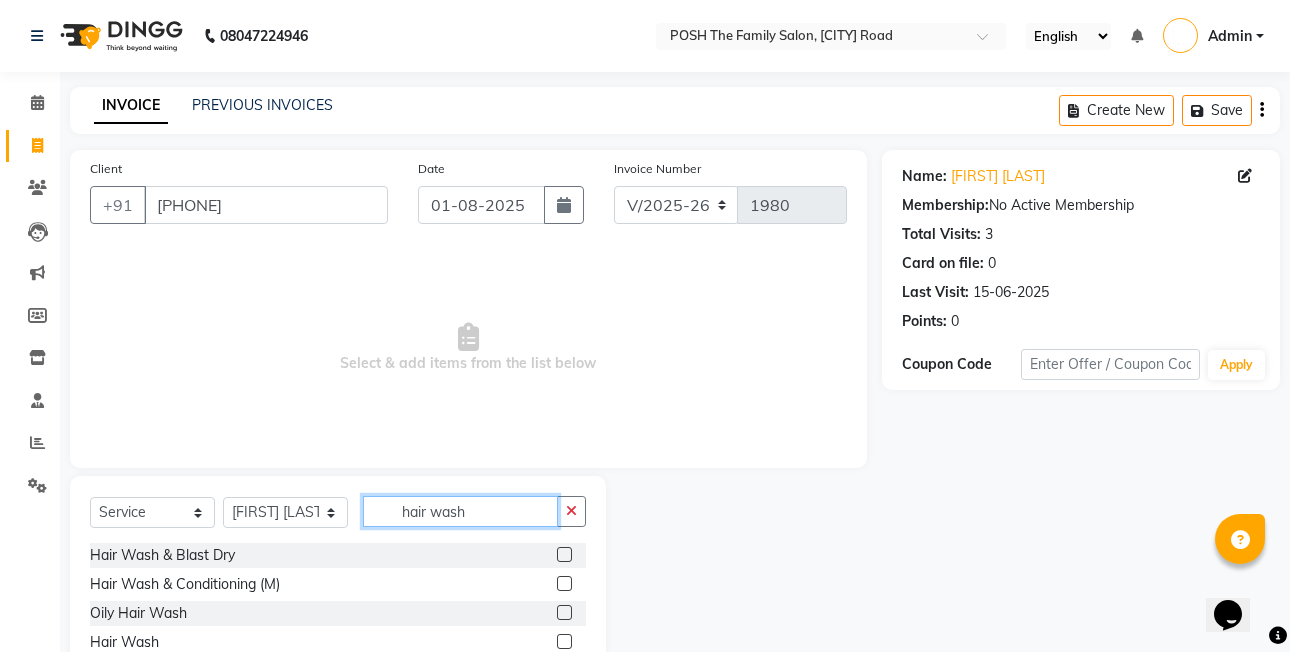 type on "hair wash" 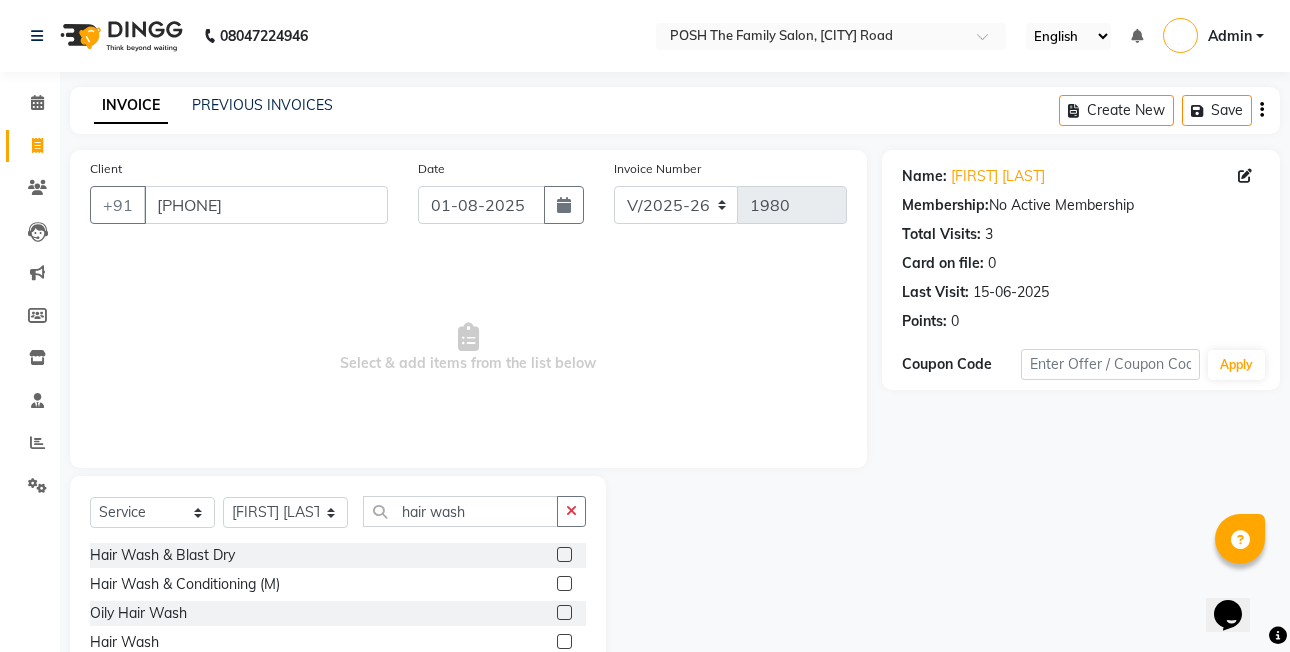 drag, startPoint x: 562, startPoint y: 637, endPoint x: 548, endPoint y: 618, distance: 23.600847 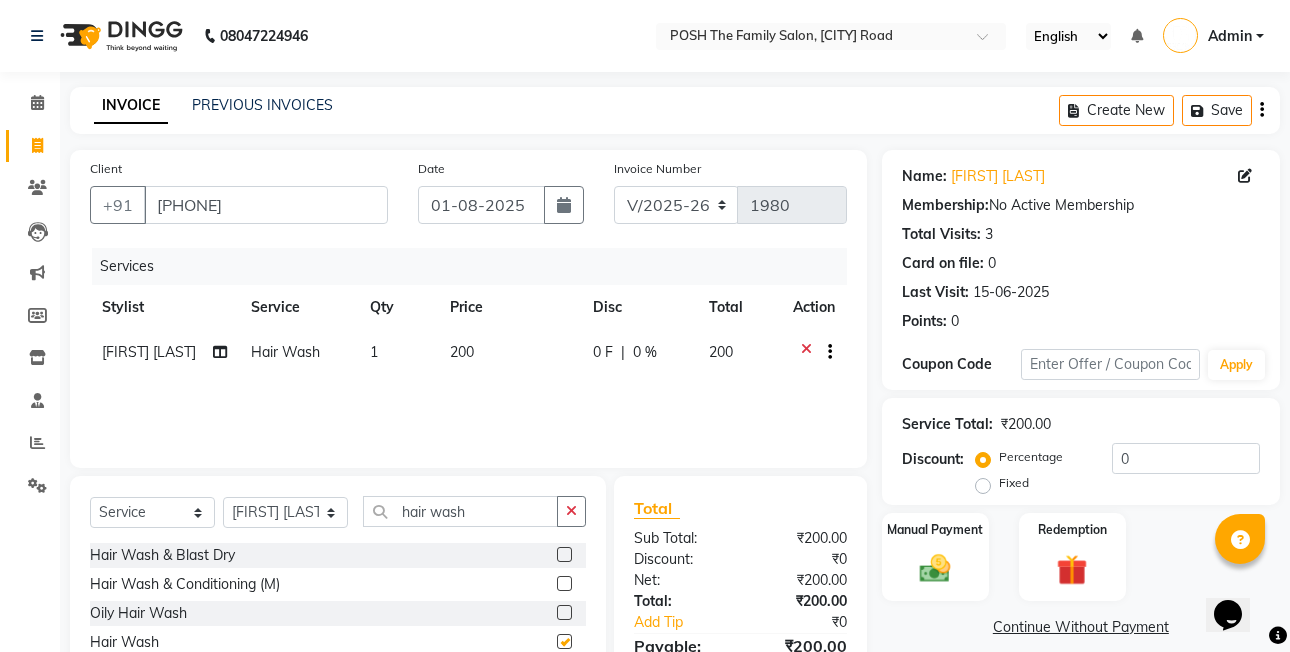 checkbox on "false" 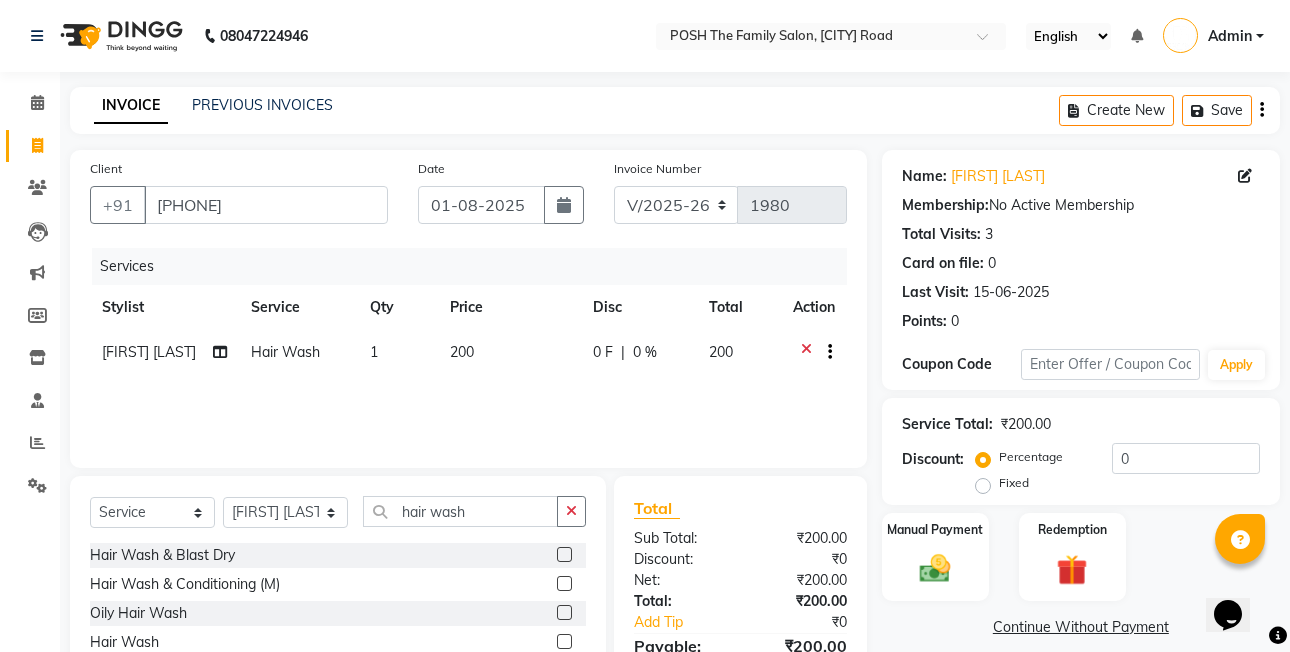 click on "200" 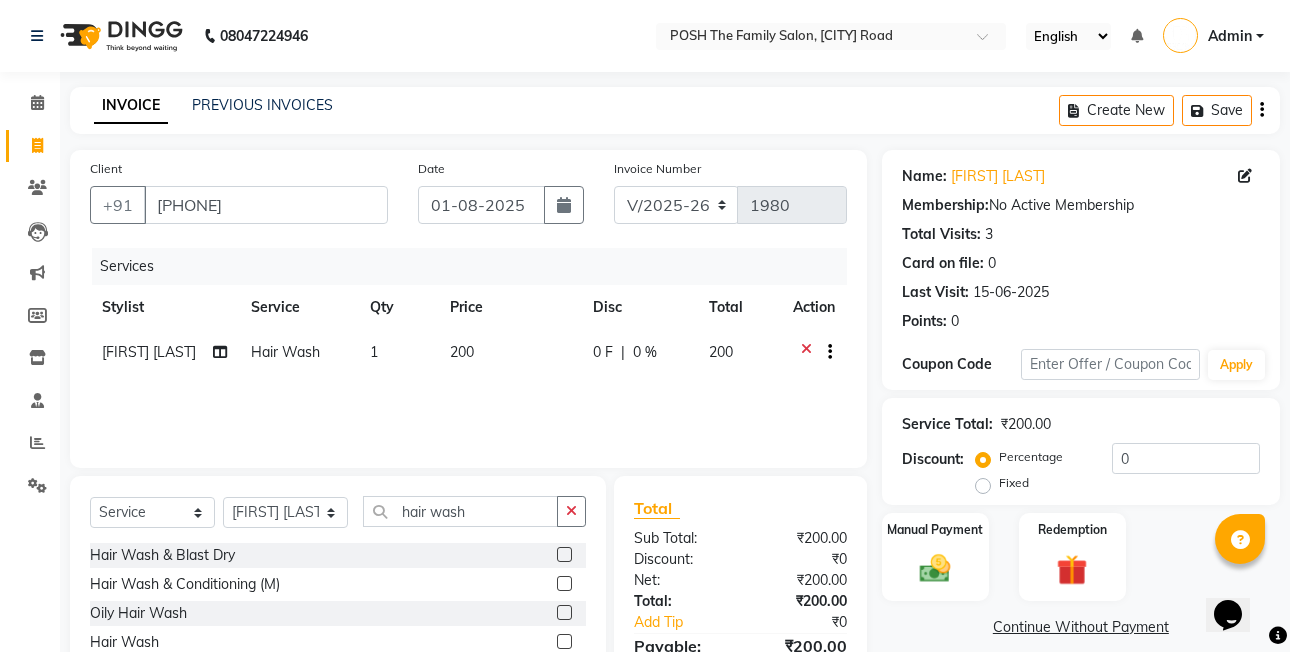 select on "59570" 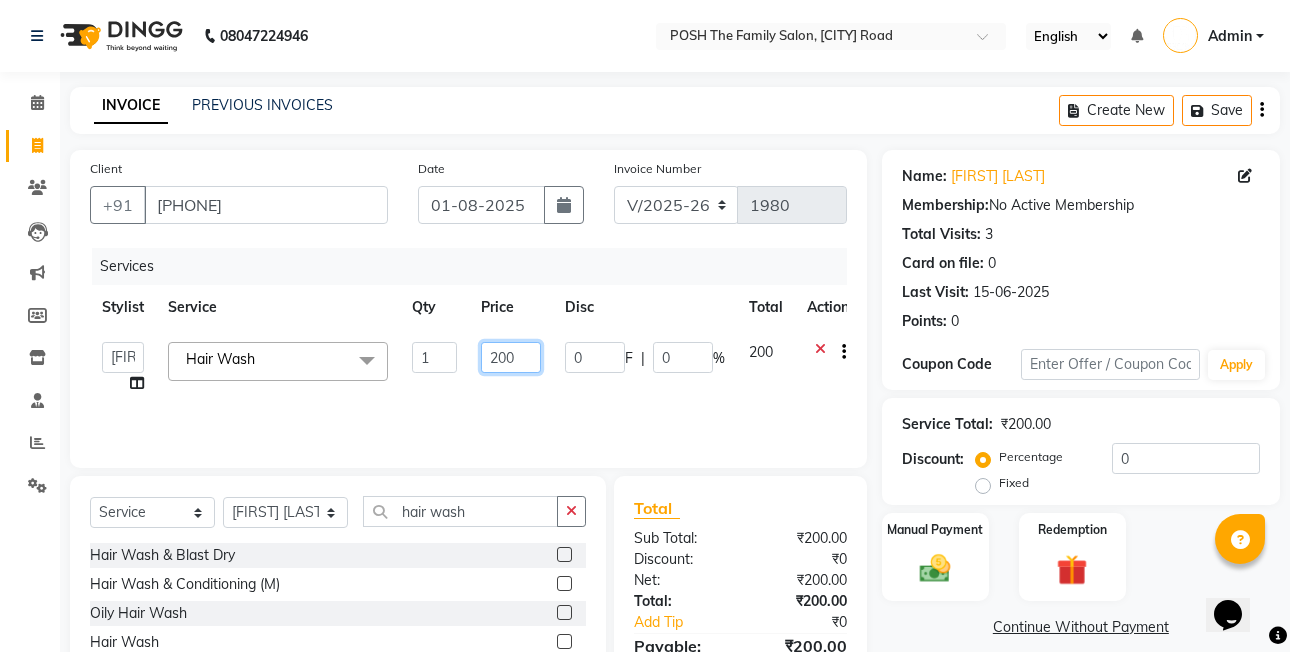 click on "200" 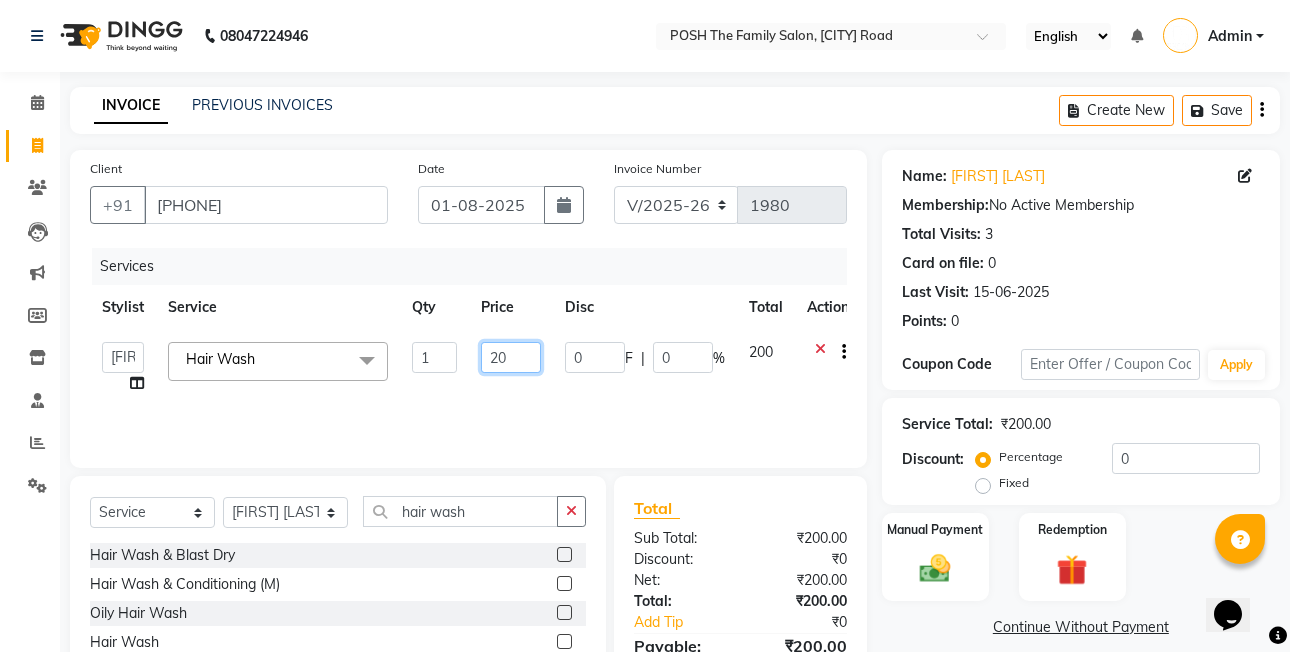 type on "2" 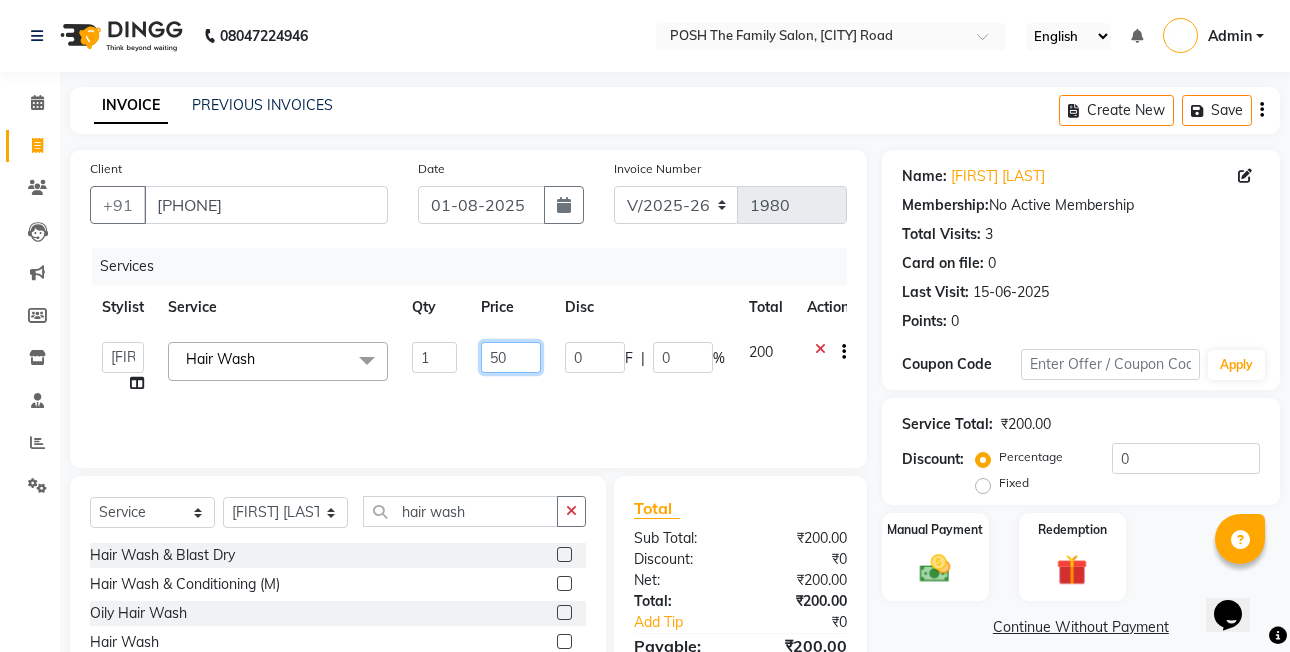 type on "500" 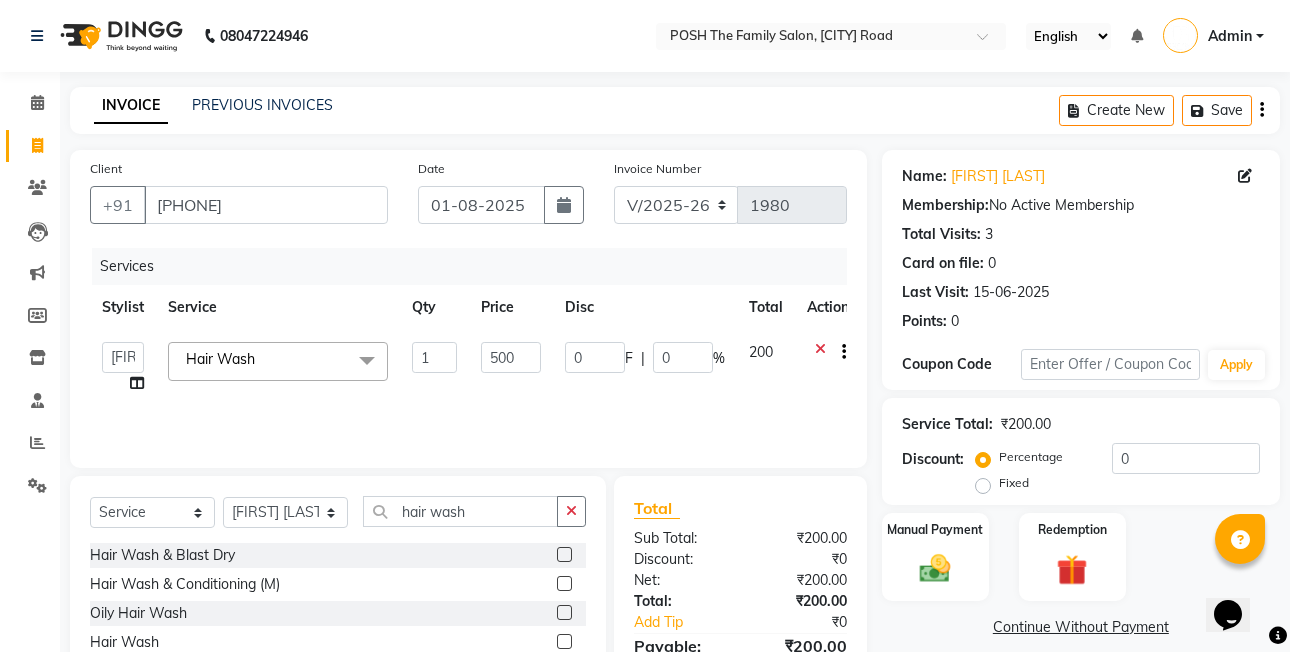 click on "Disc" 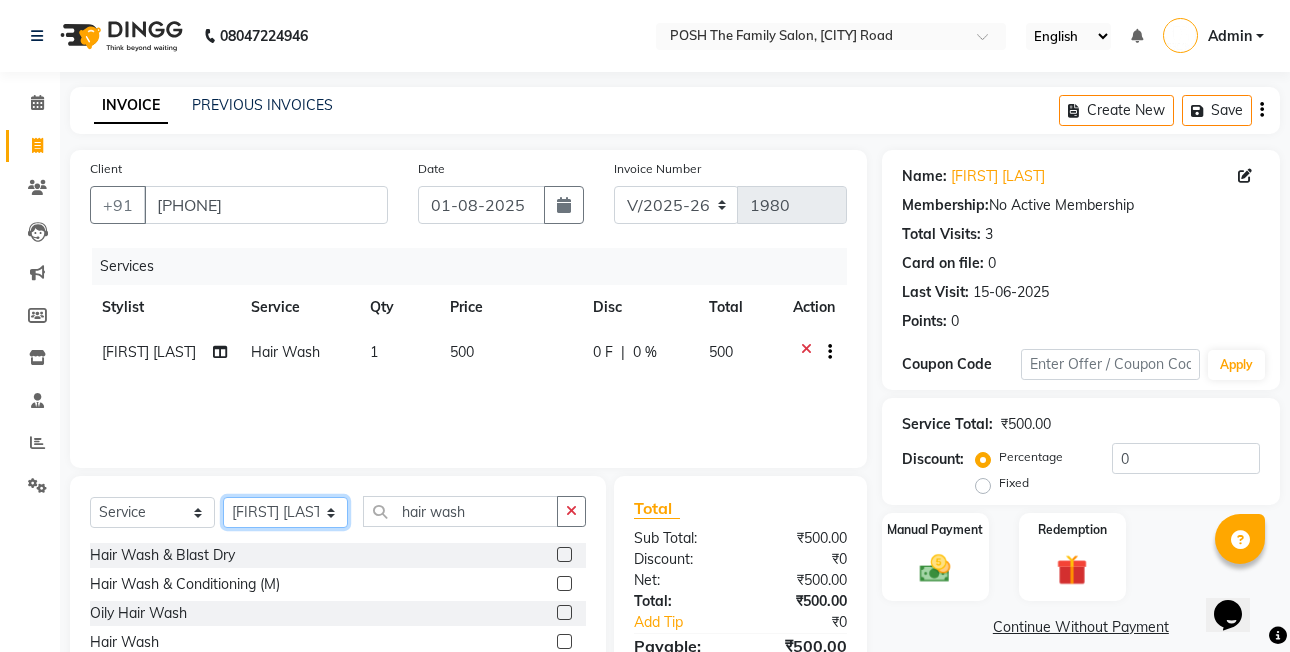 click on "Select Stylist [FIRST] [LAST] [FIRST] [LAST] [FIRST] [LAST] [FIRST] [LAST] [FIRST] [LAST] [FIRST] [LAST] [FIRST] [LAST] [NAME] [FIRST] [LAST] [FIRST] [LAST] [FIRST] [LAST] [FIRST] [LAST] [FIRST] [LAST]" 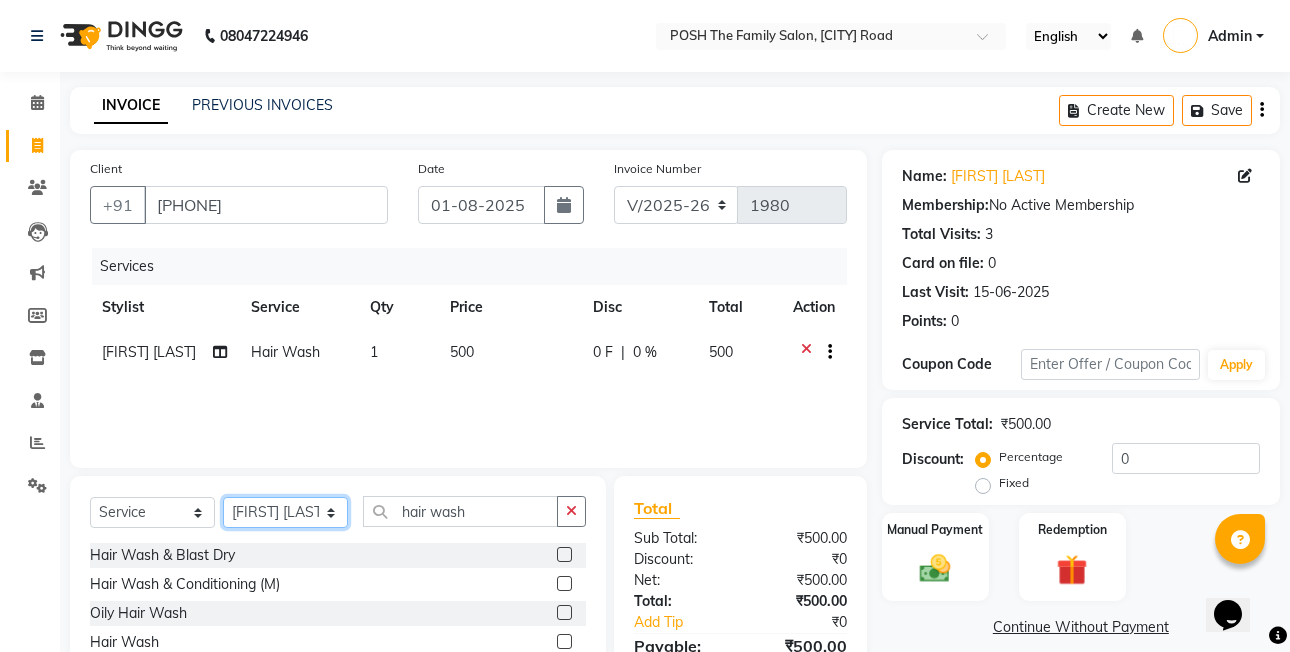 select on "86715" 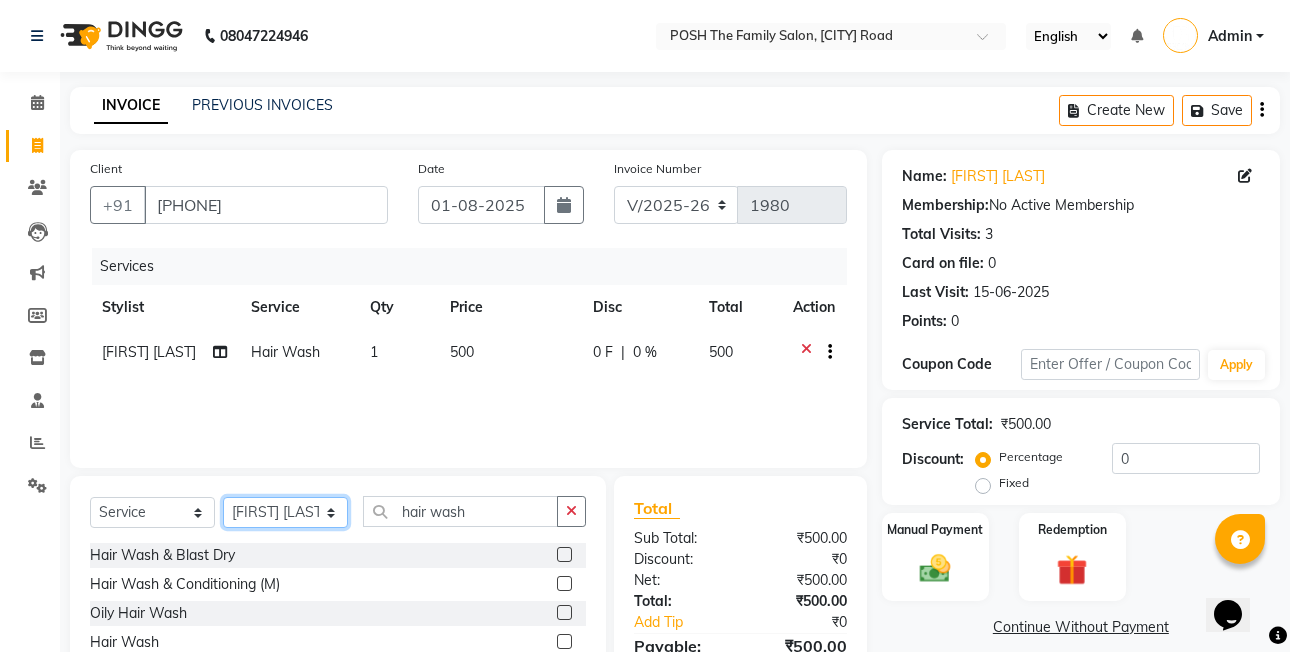 click on "Select Stylist [FIRST] [LAST] [FIRST] [LAST] [FIRST] [LAST] [FIRST] [LAST] [FIRST] [LAST] [FIRST] [LAST] [FIRST] [LAST] [NAME] [FIRST] [LAST] [FIRST] [LAST] [FIRST] [LAST] [FIRST] [LAST] [FIRST] [LAST]" 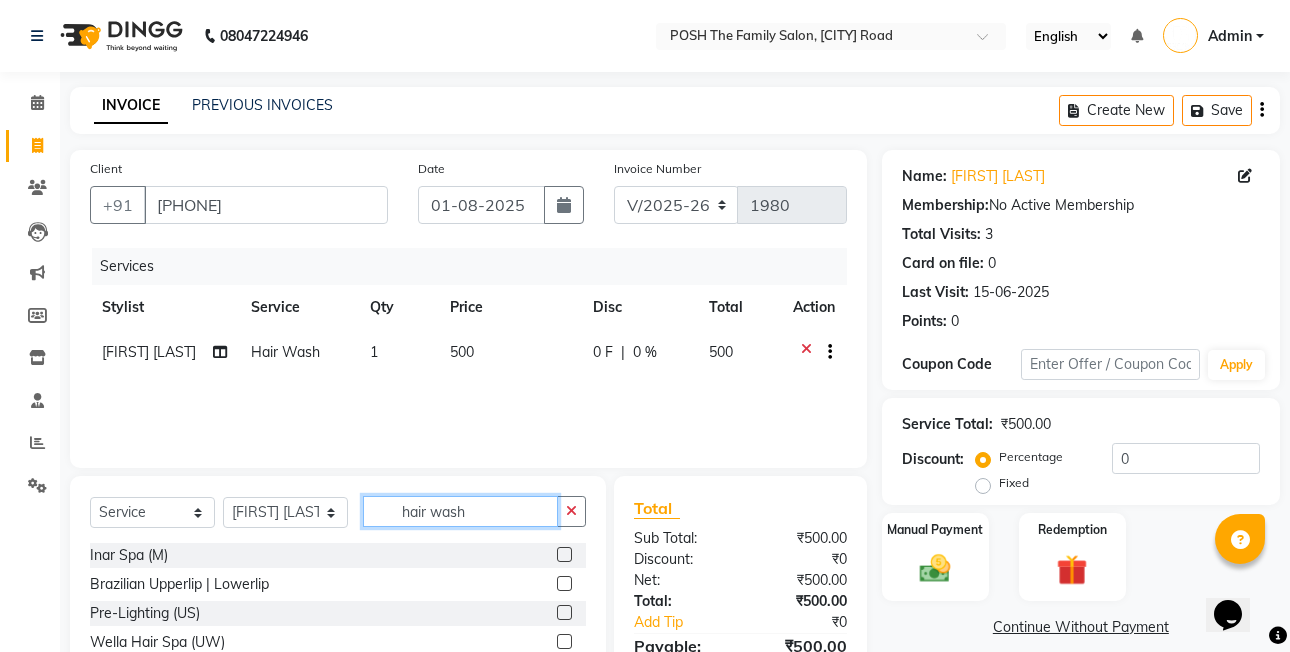 click on "hair wash" 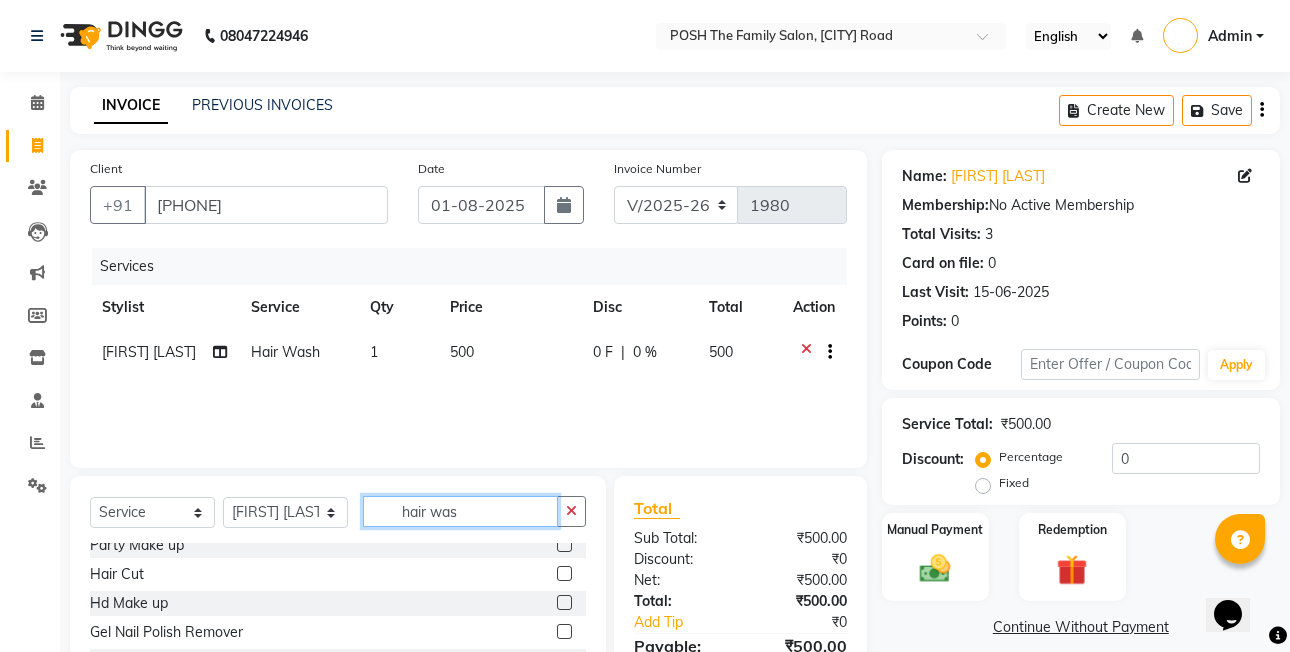 scroll, scrollTop: 0, scrollLeft: 0, axis: both 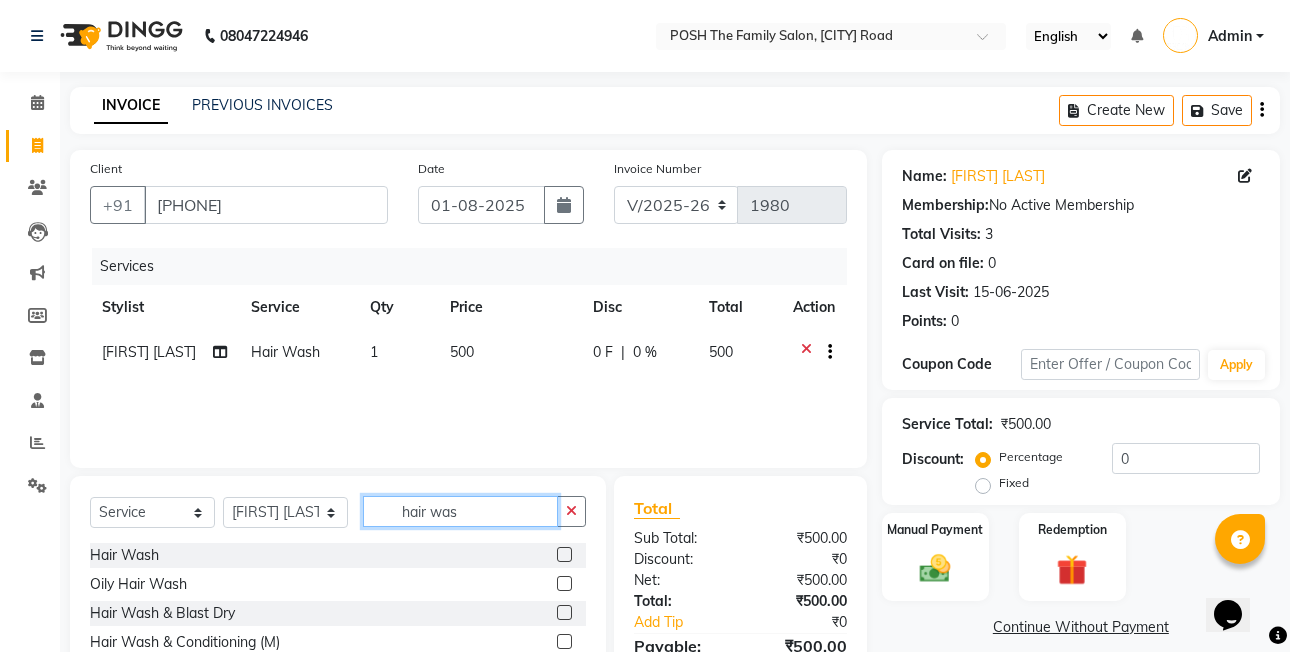 type on "hair was" 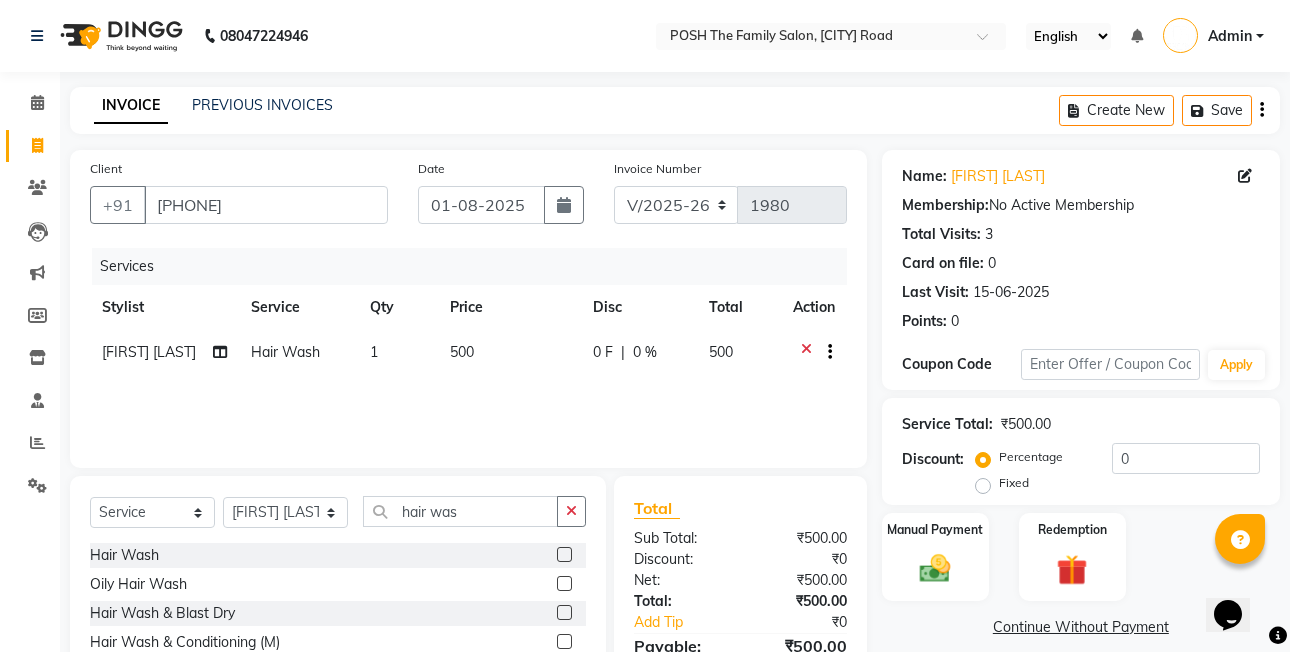 click 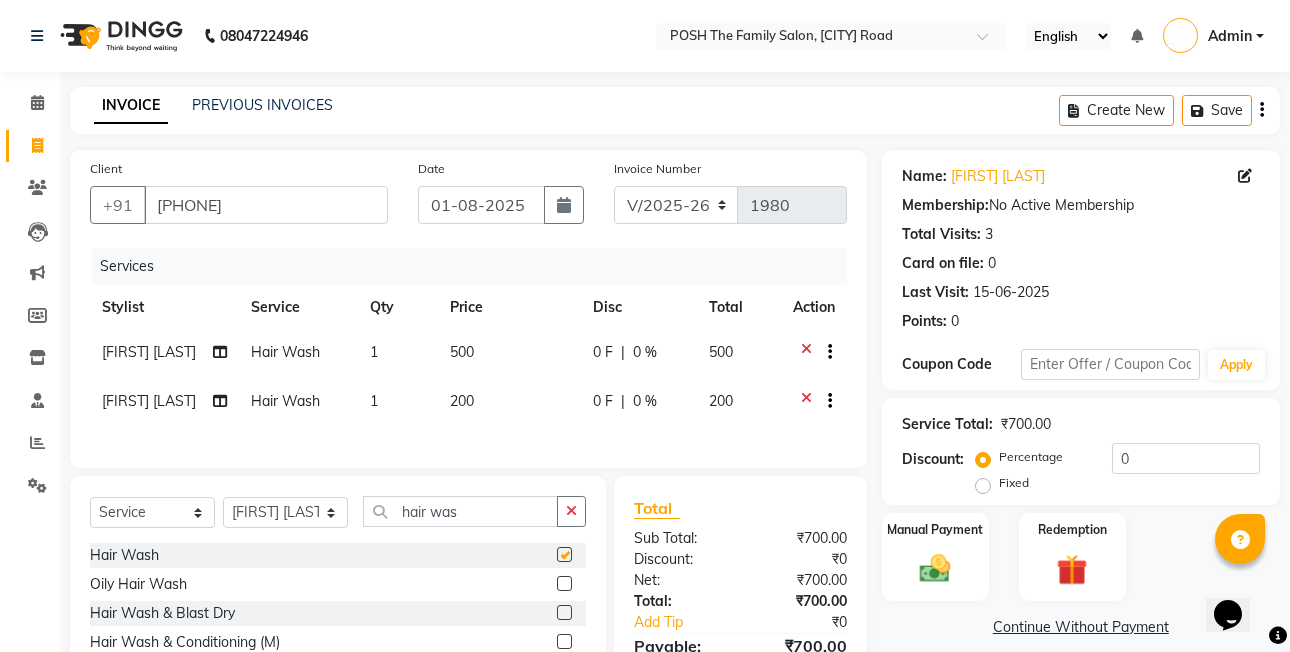 checkbox on "false" 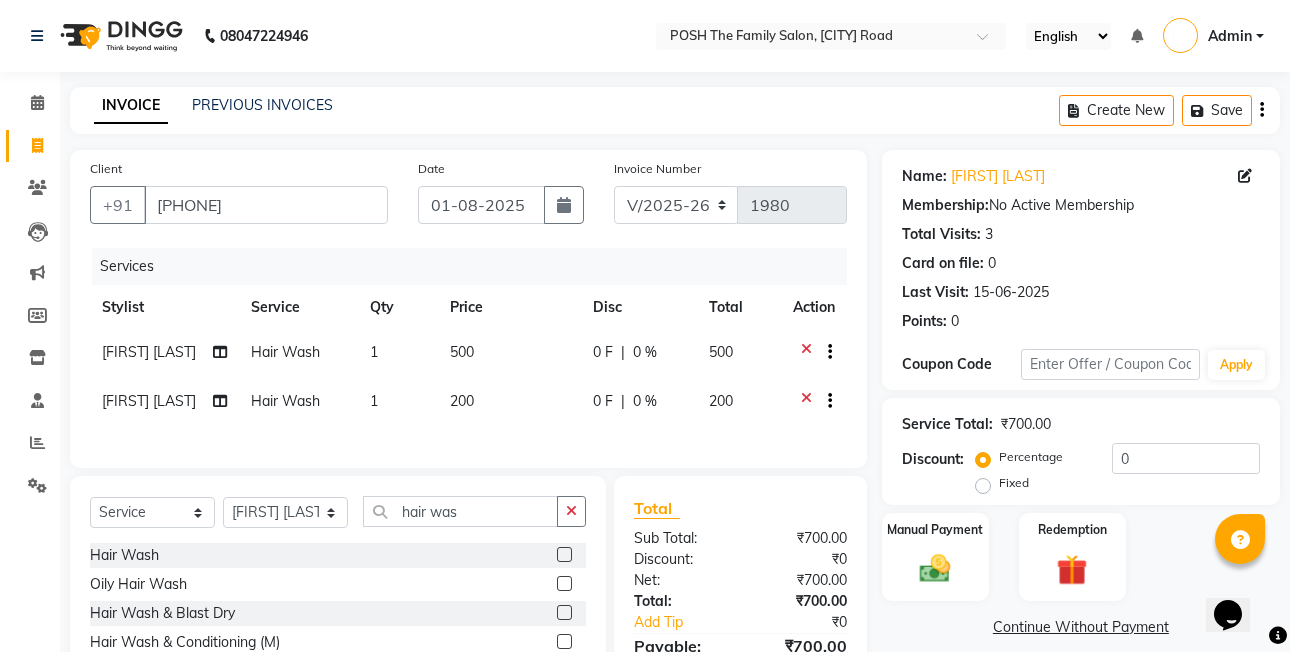 click on "200" 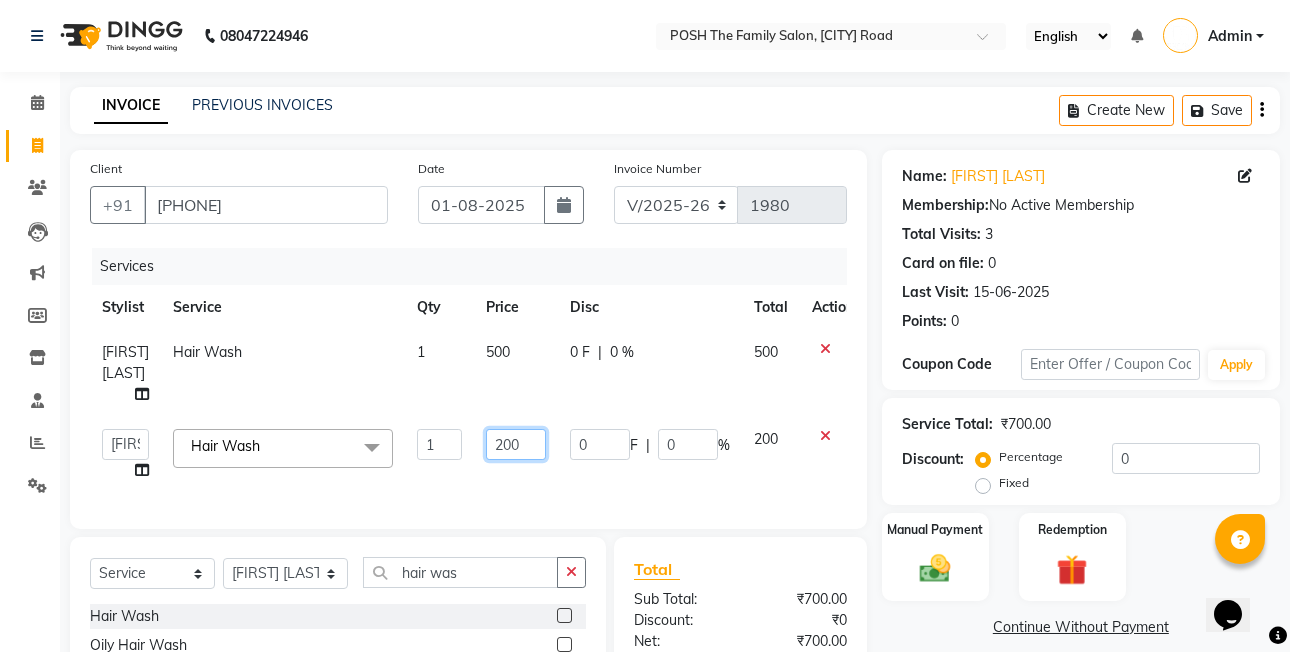 click on "200" 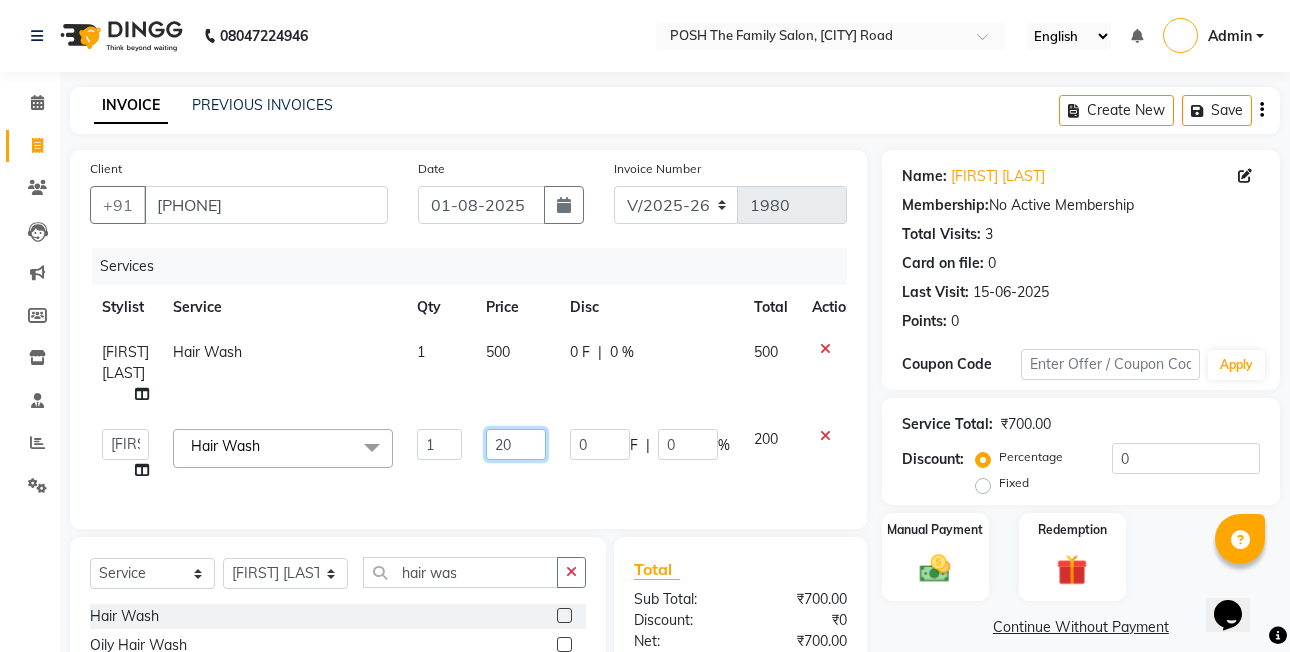 type on "2" 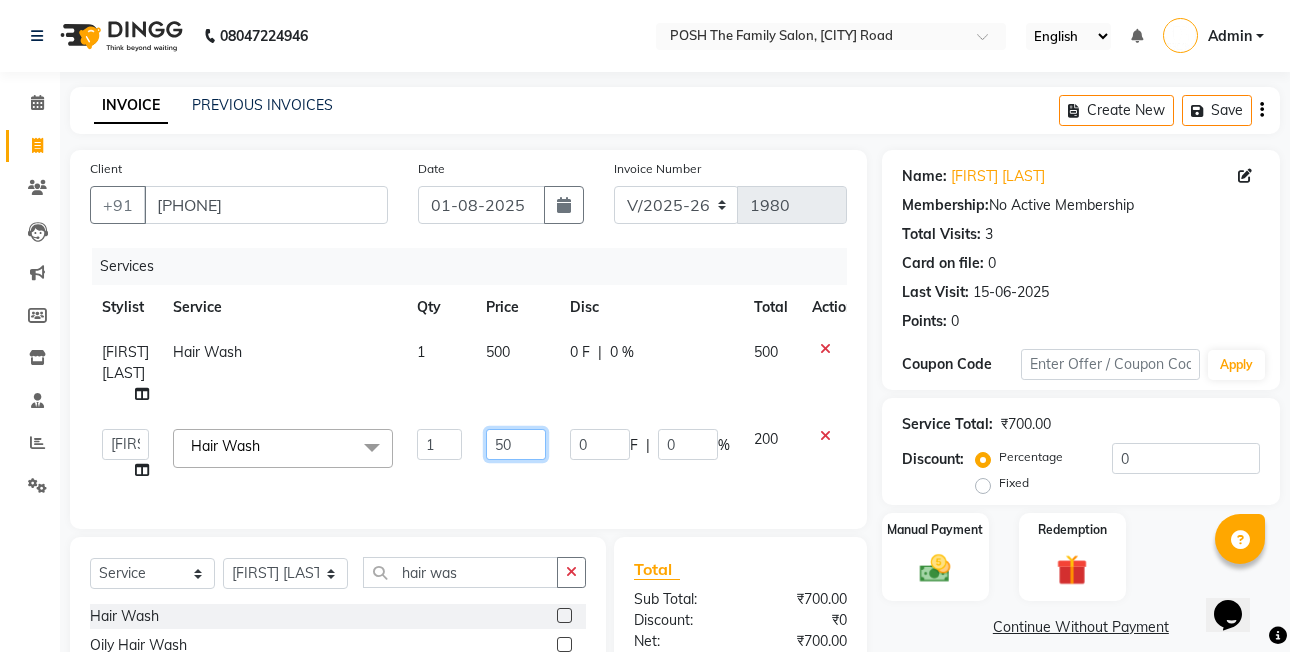 type on "500" 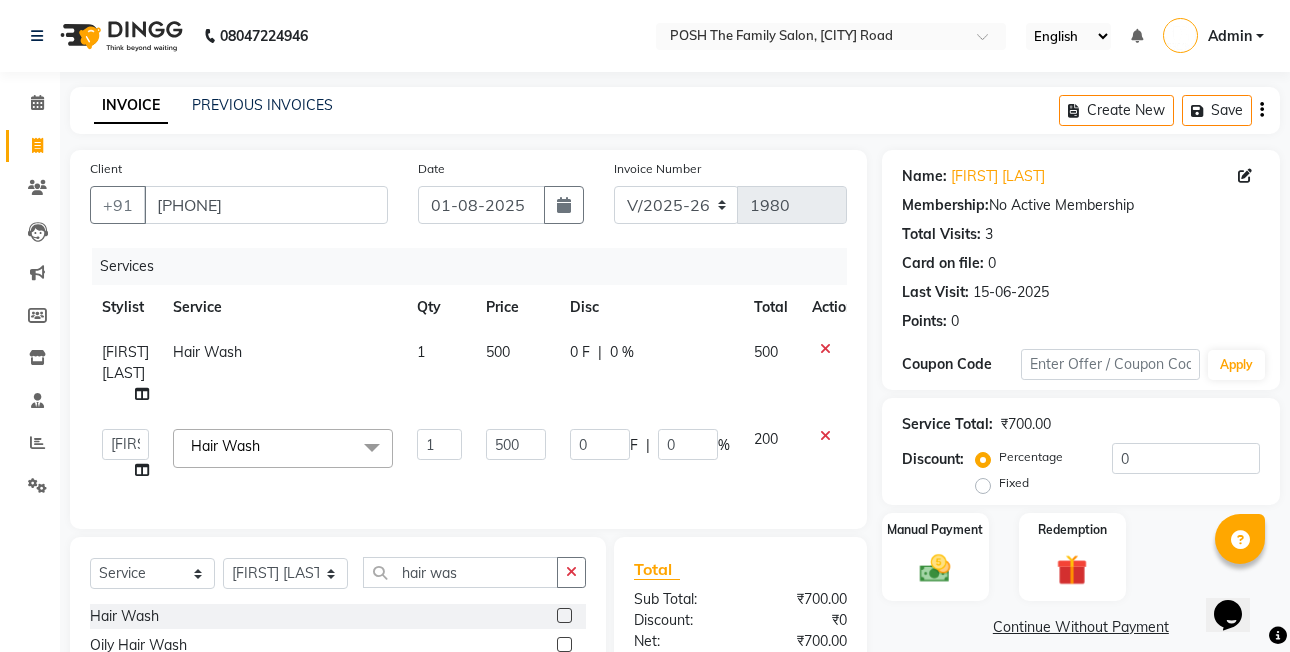 click on "[FIRST] [LAST] [ACTION] [PRICE] [PRICE] [PRICE]" 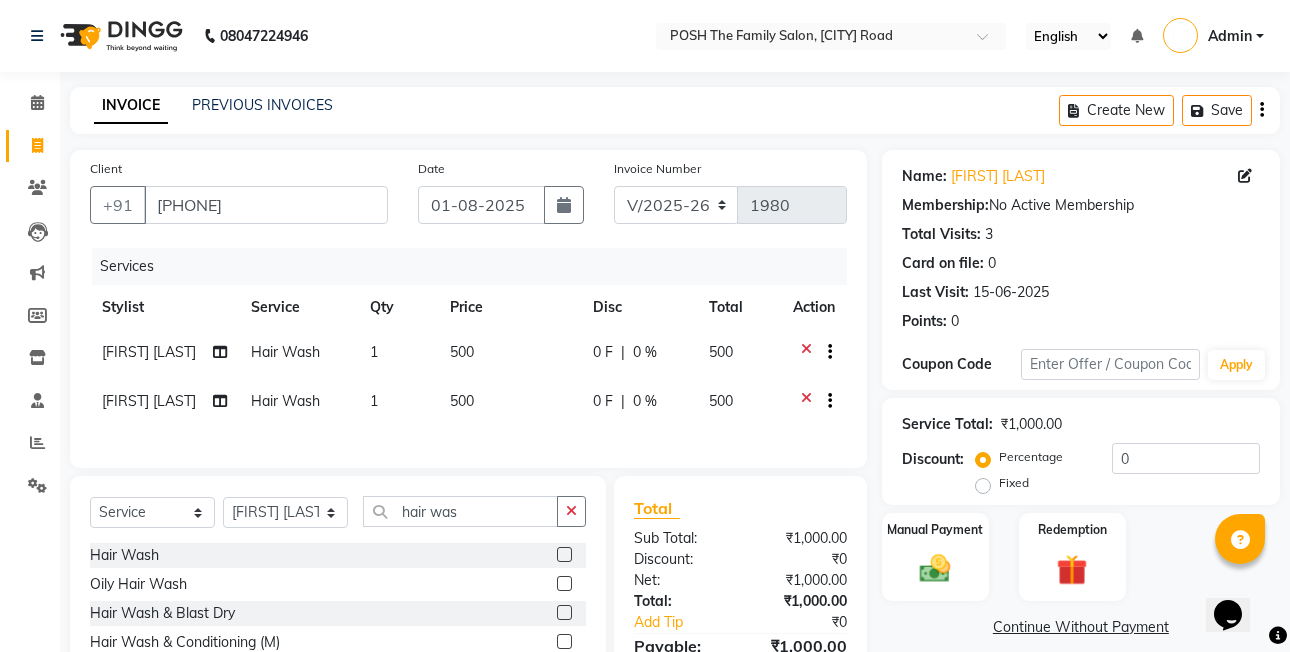click on "Fixed" 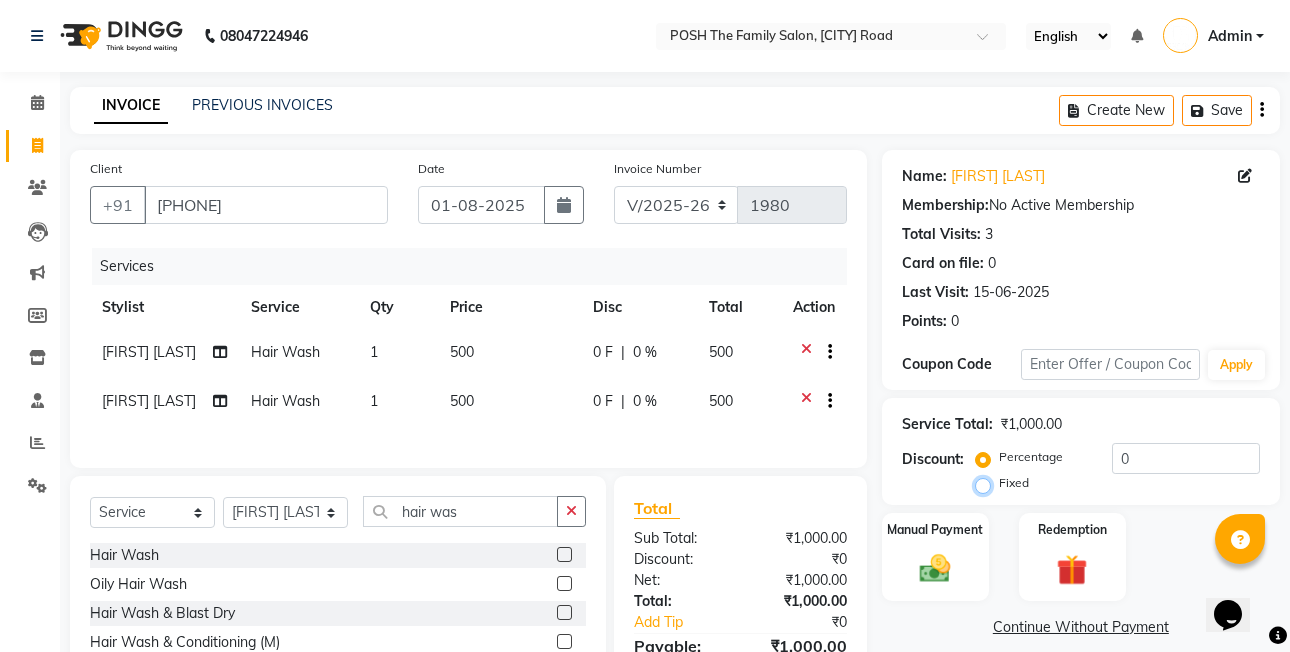 click on "Fixed" at bounding box center [987, 483] 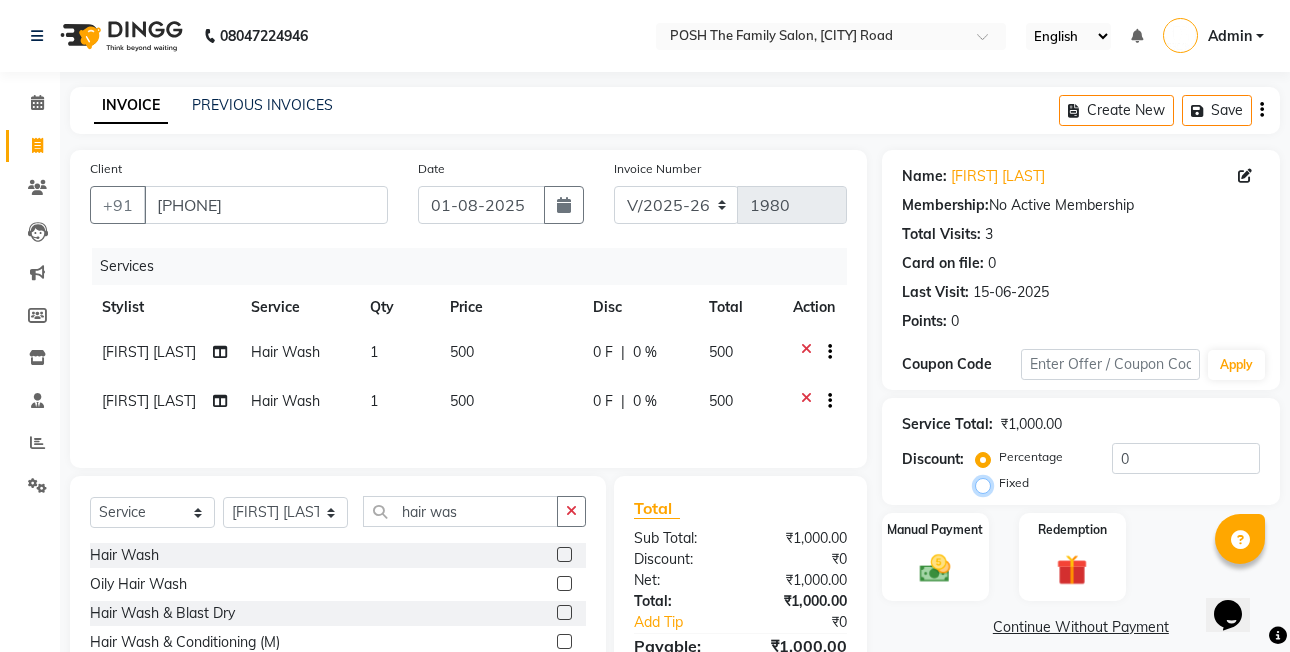 radio on "true" 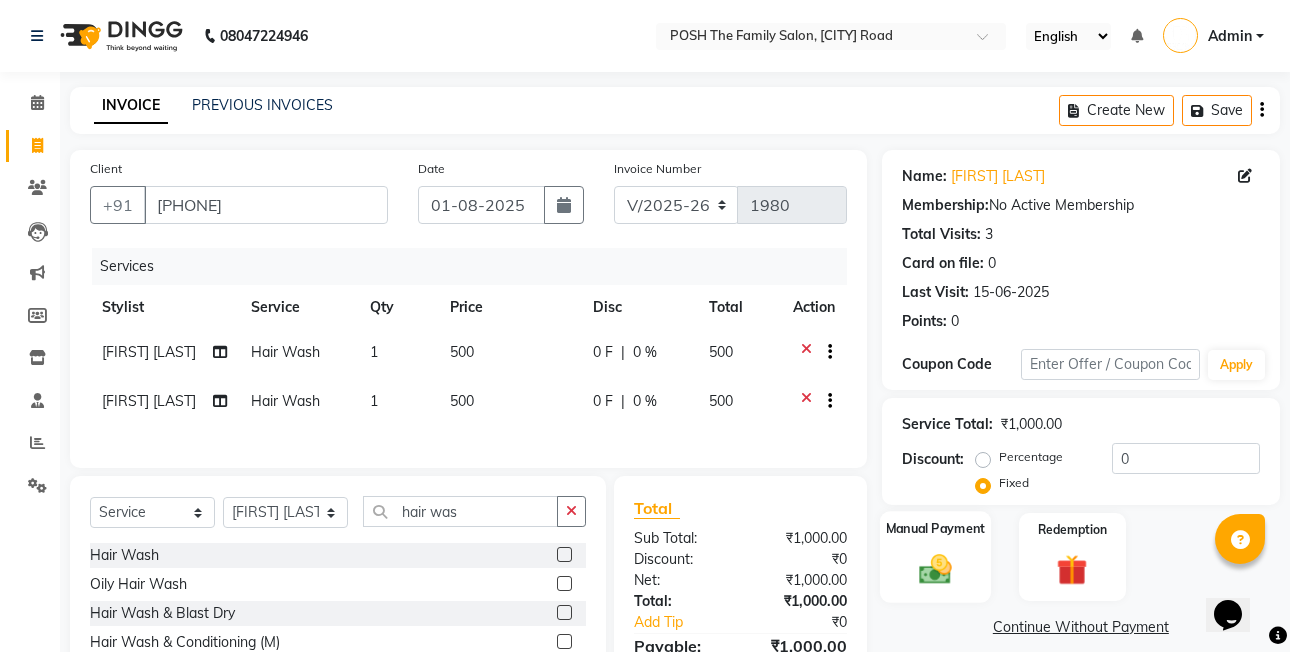 click 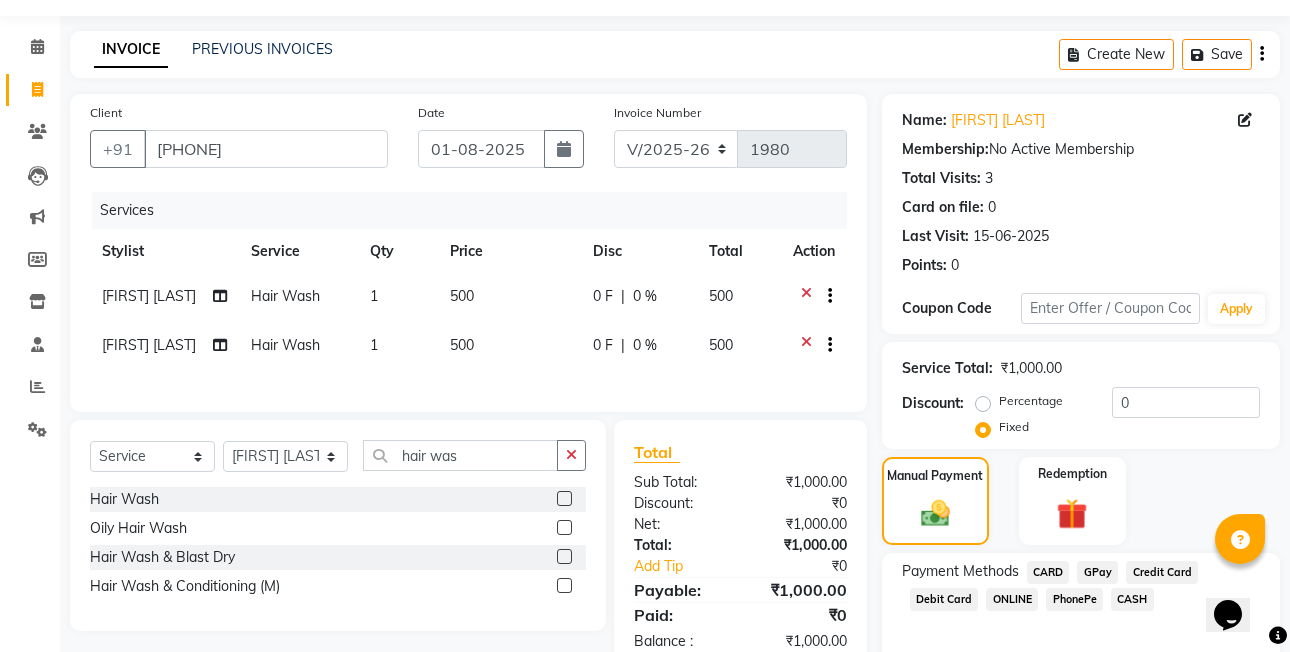 scroll, scrollTop: 148, scrollLeft: 0, axis: vertical 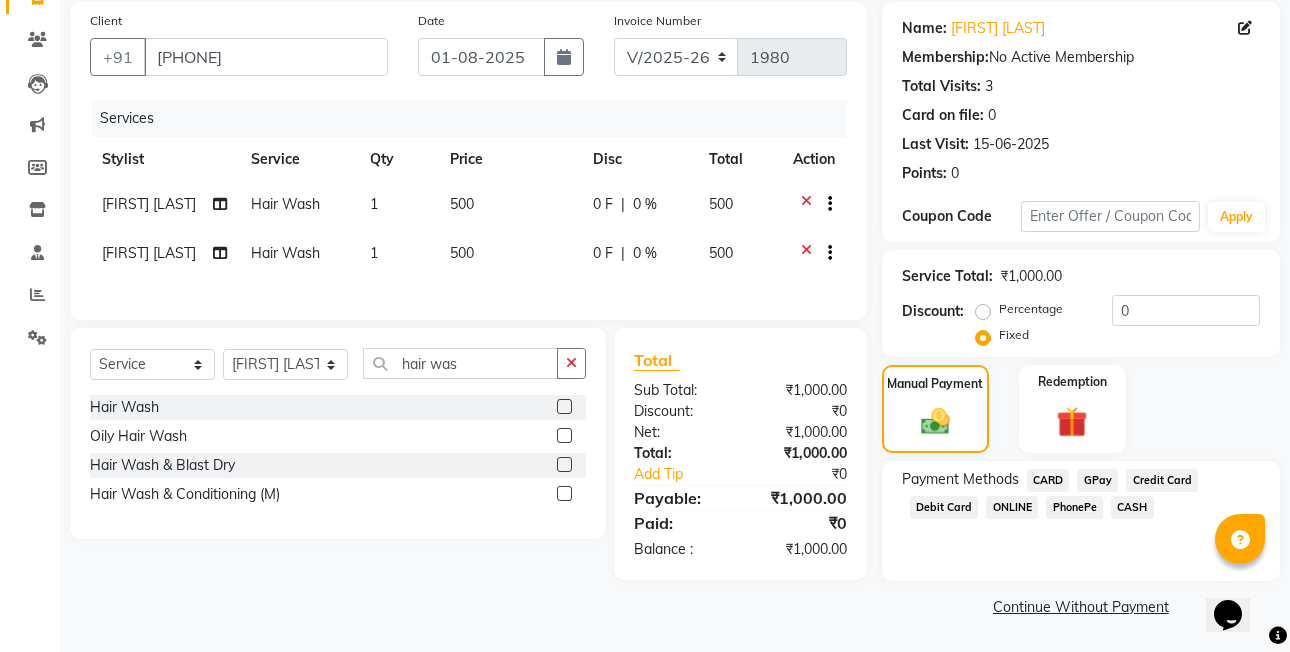 click on "CASH" 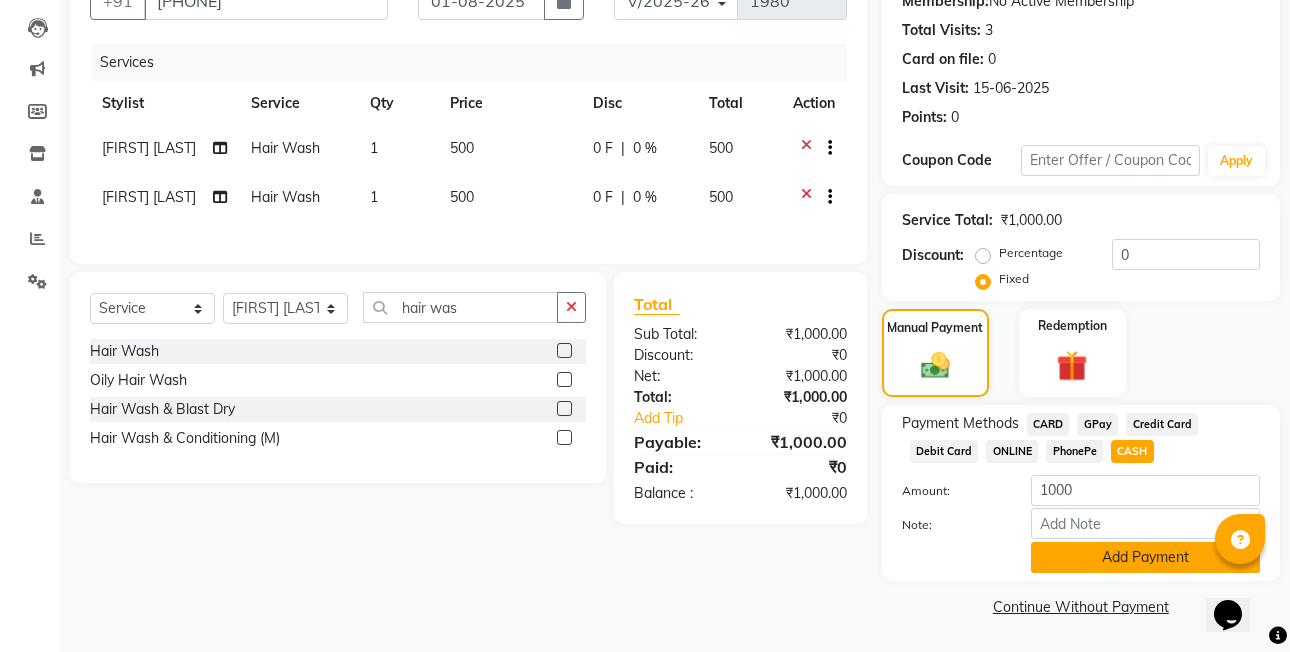 click on "Add Payment" 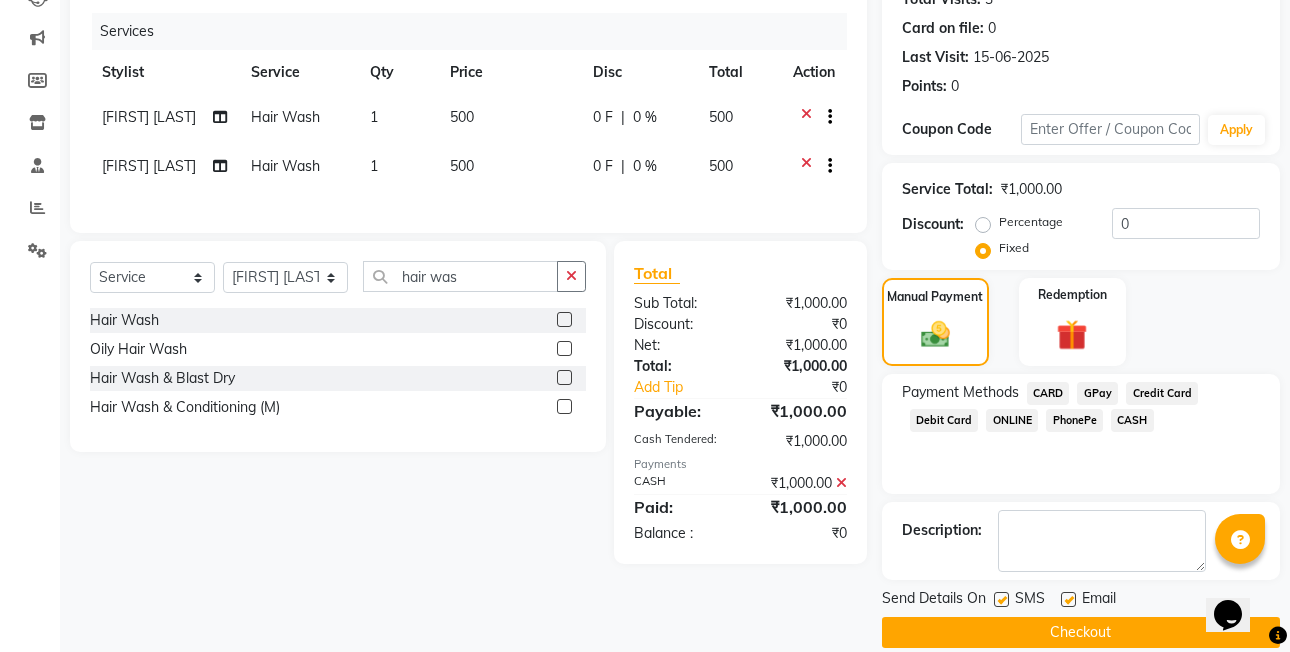scroll, scrollTop: 261, scrollLeft: 0, axis: vertical 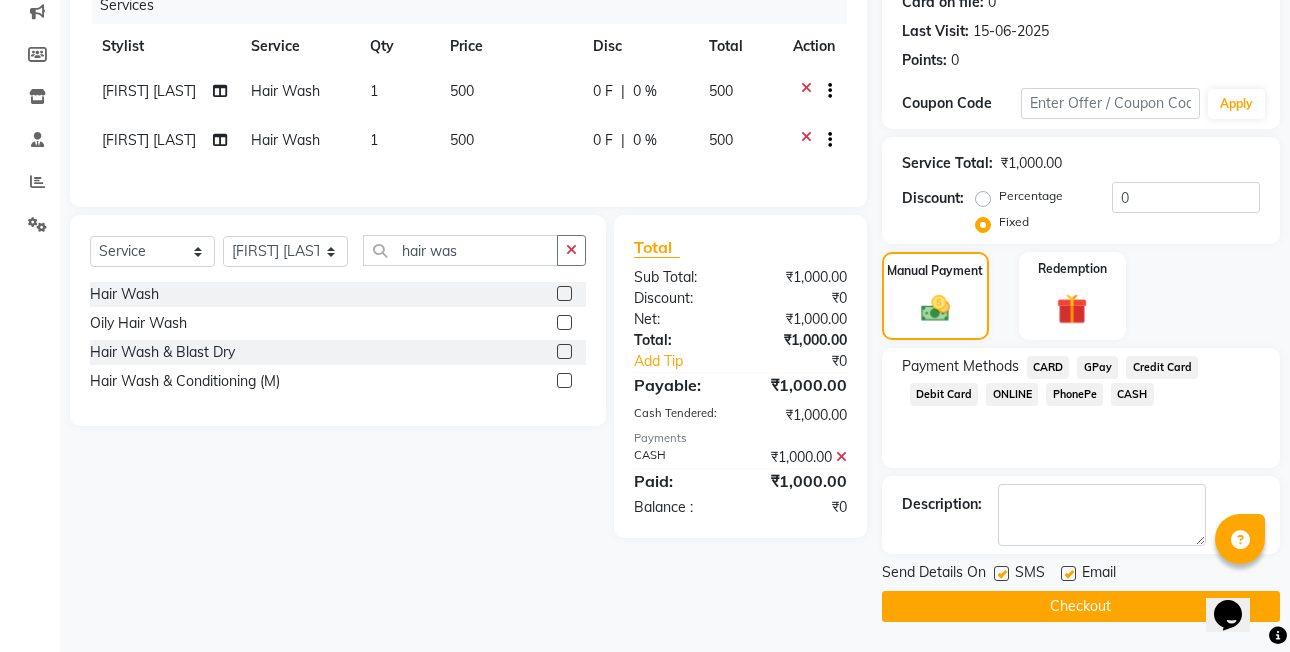 click on "Checkout" 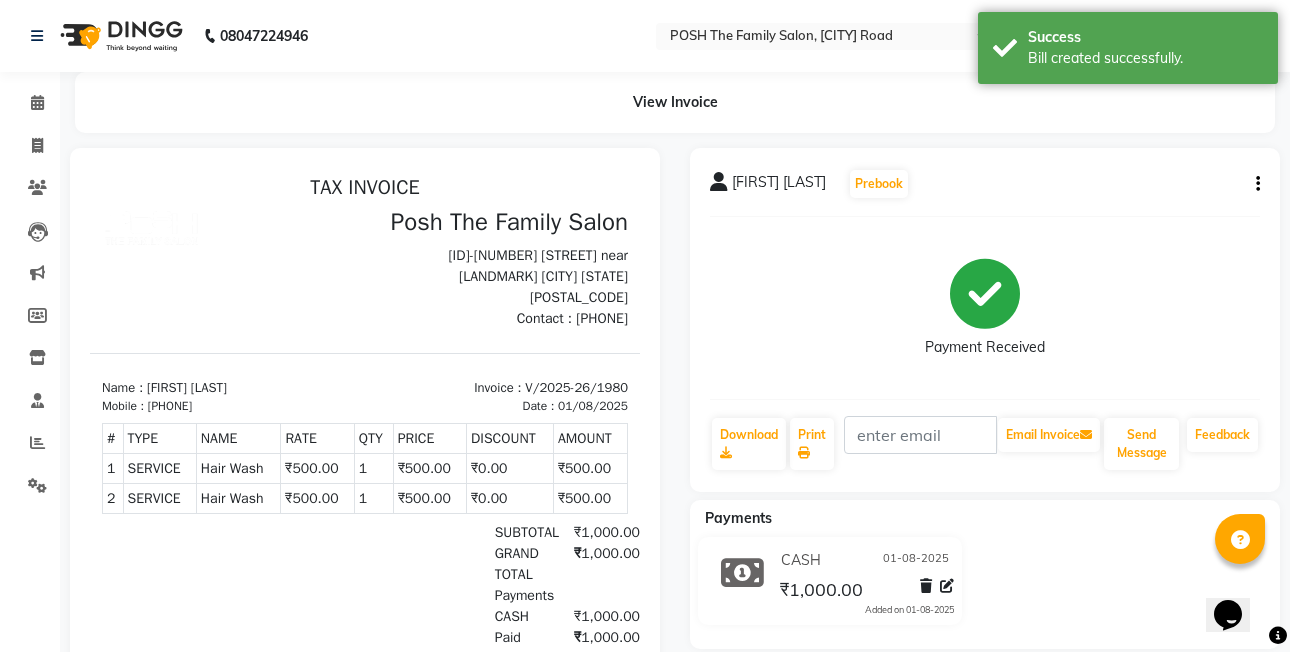 scroll, scrollTop: 0, scrollLeft: 0, axis: both 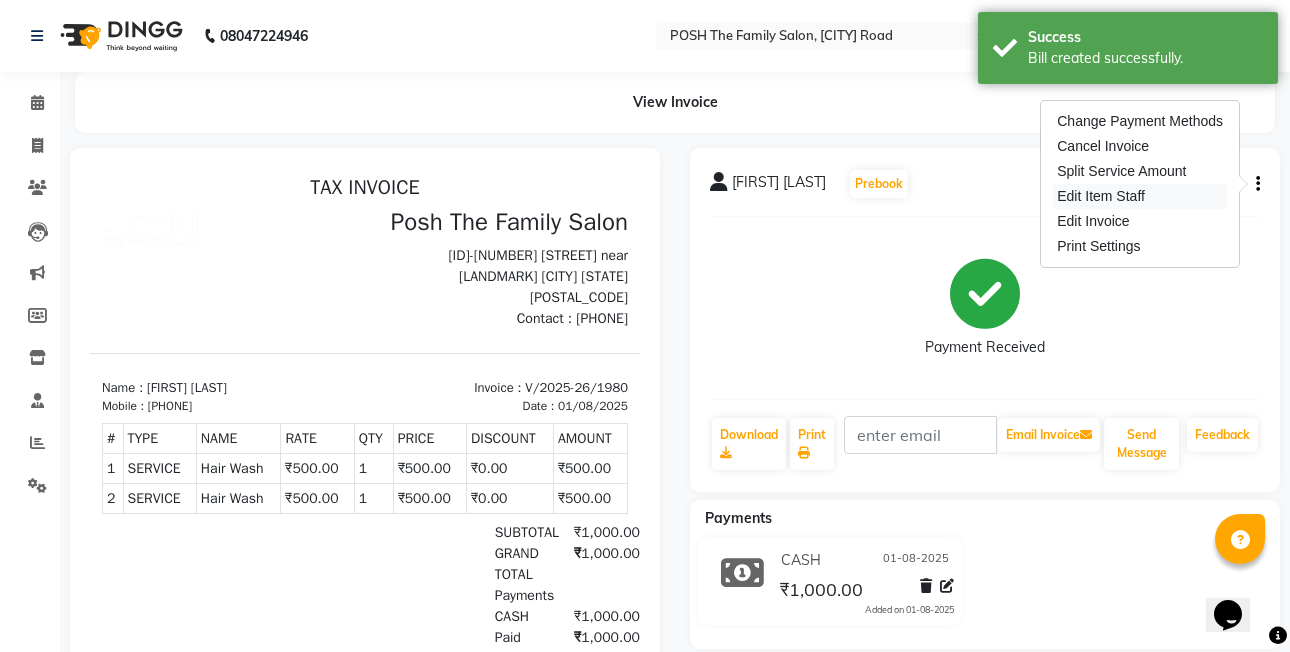 click on "Edit Item Staff" at bounding box center (1140, 196) 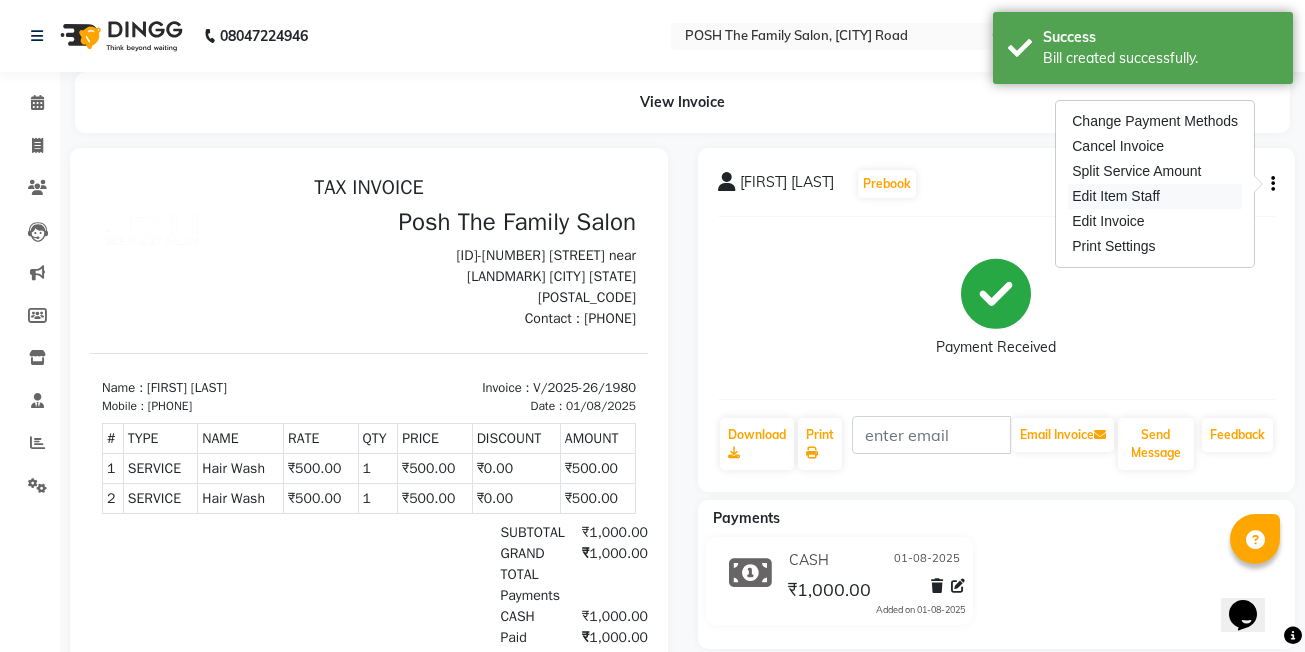 select on "59570" 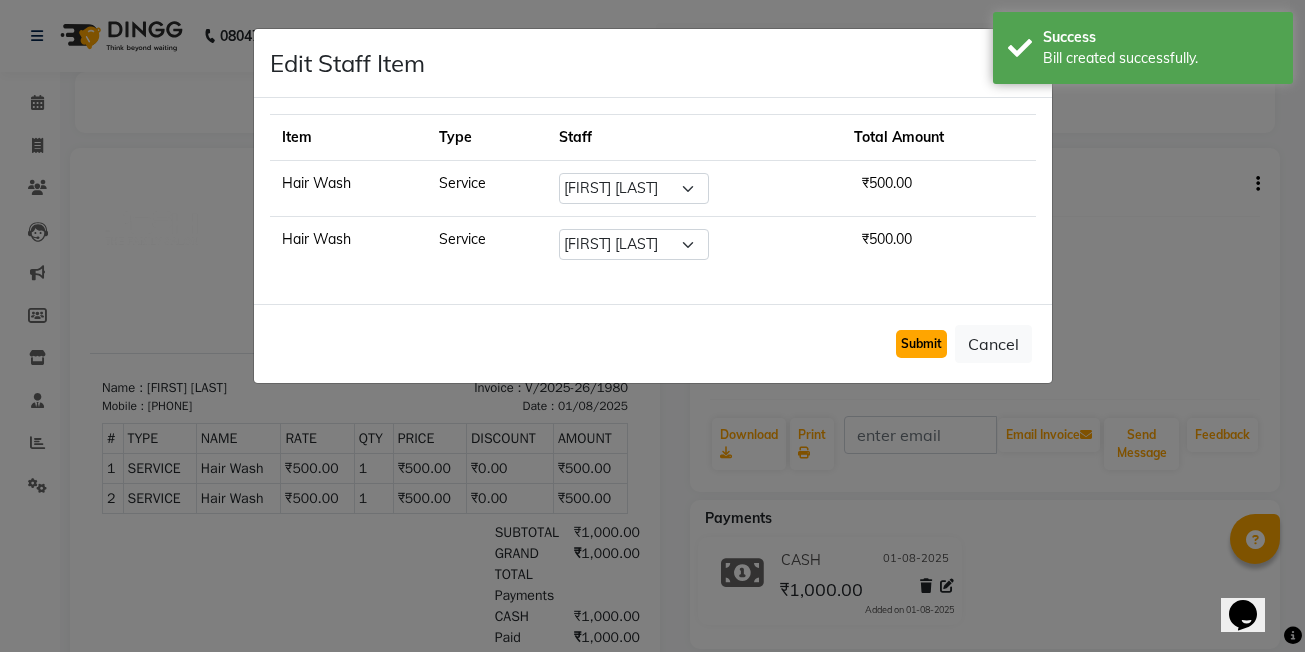 click on "Submit" 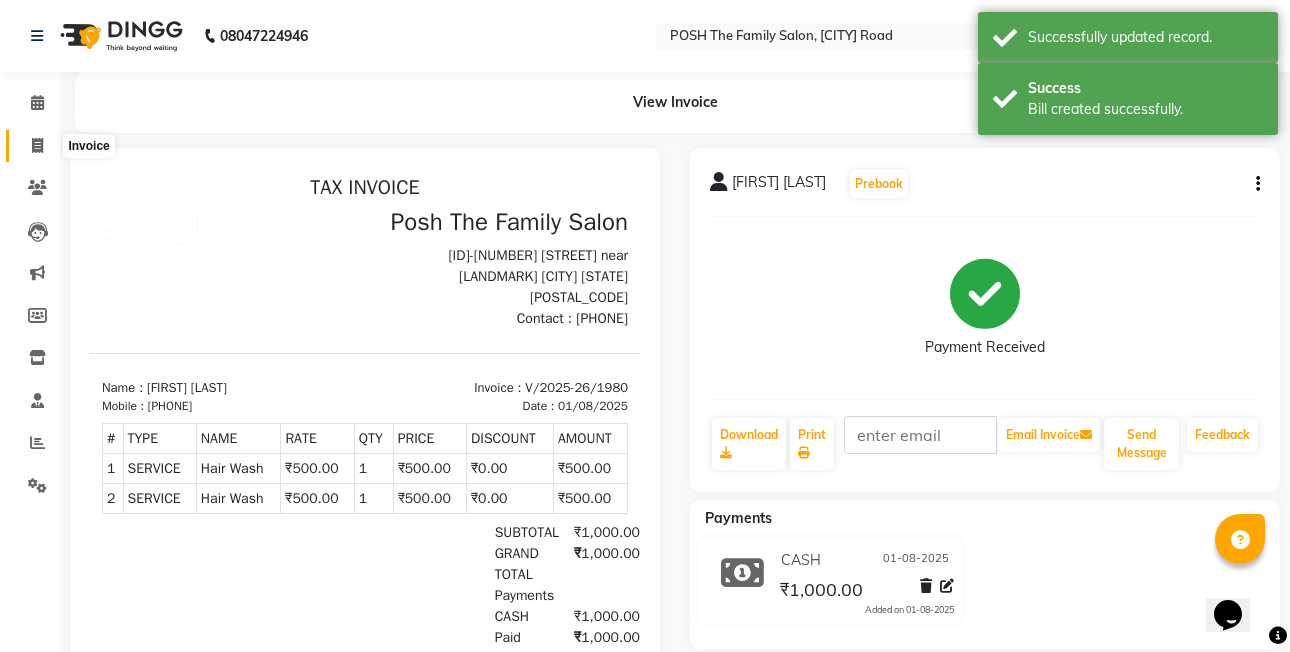 drag, startPoint x: 39, startPoint y: 144, endPoint x: 55, endPoint y: 132, distance: 20 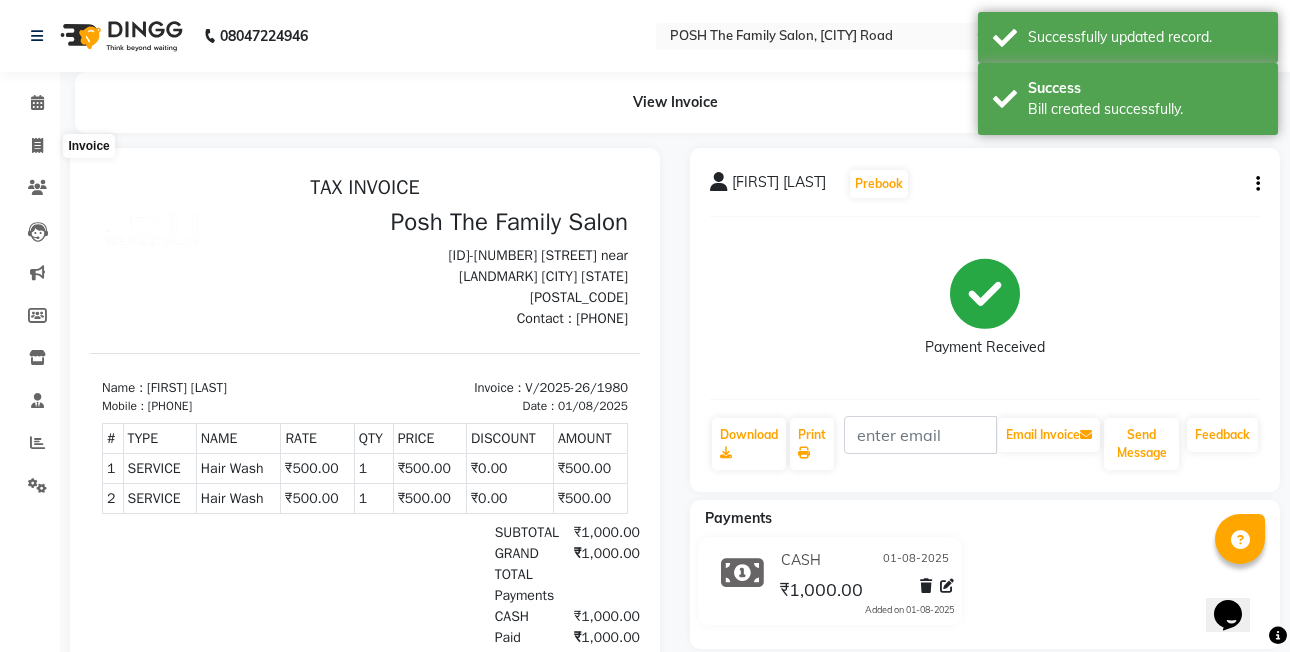 select on "service" 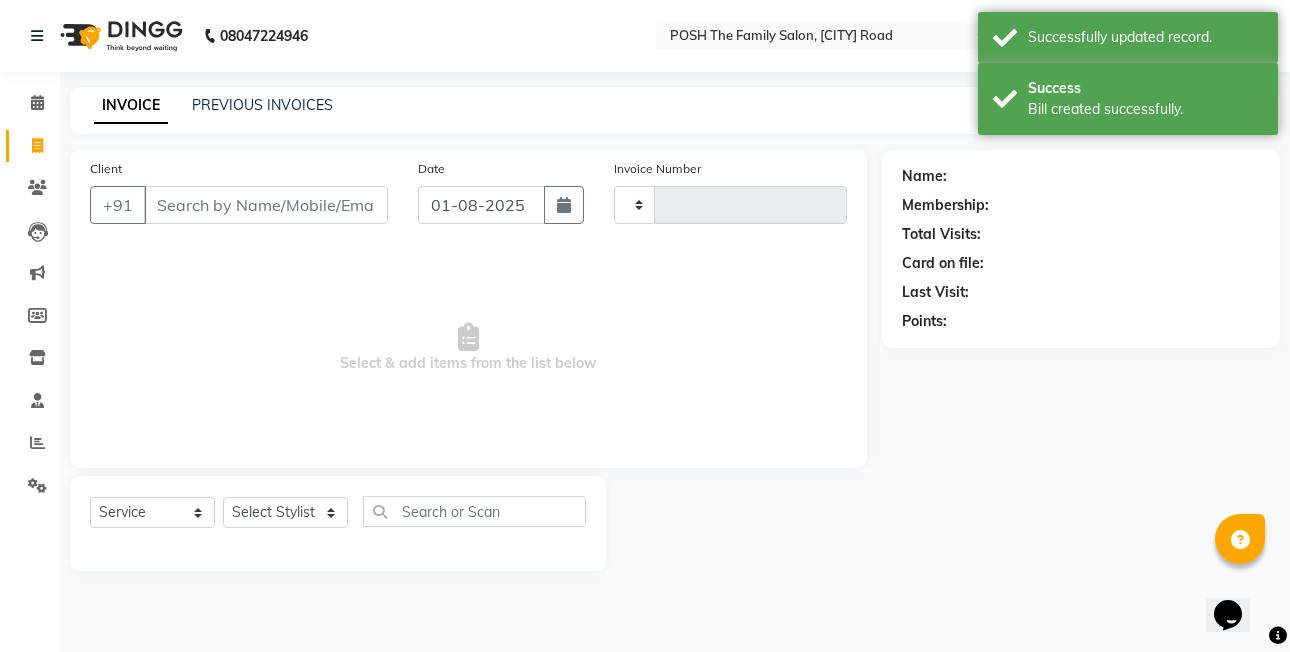 type on "1981" 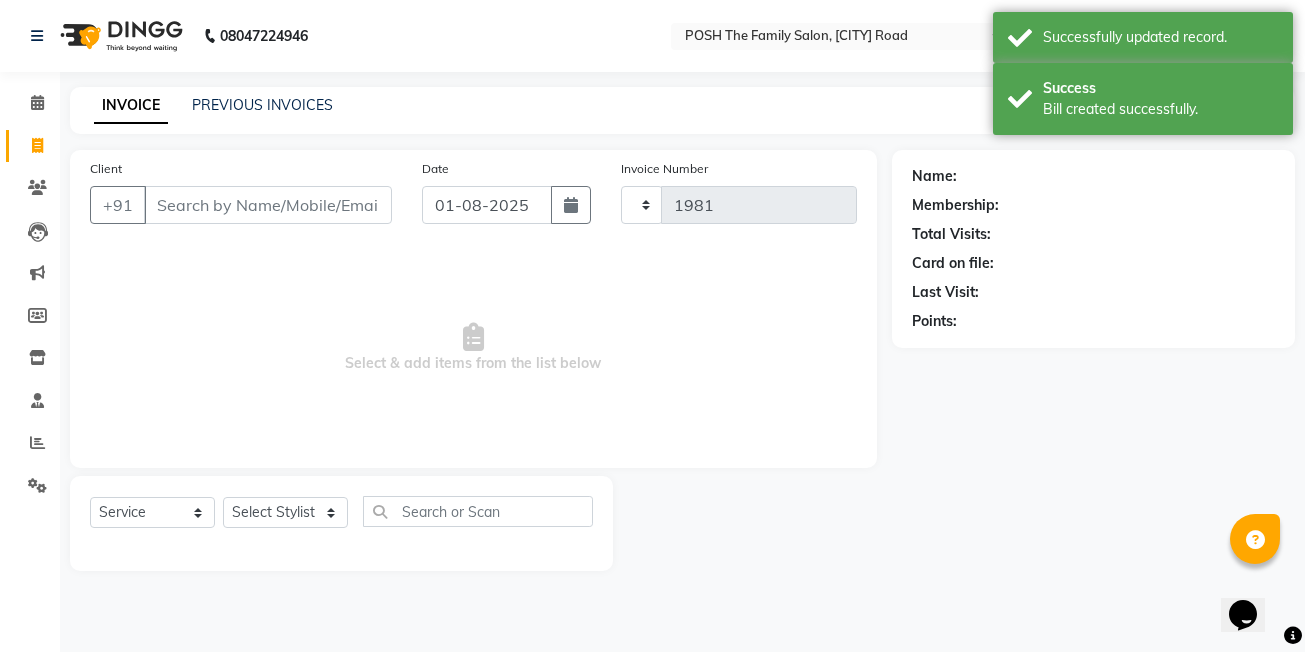 select on "6199" 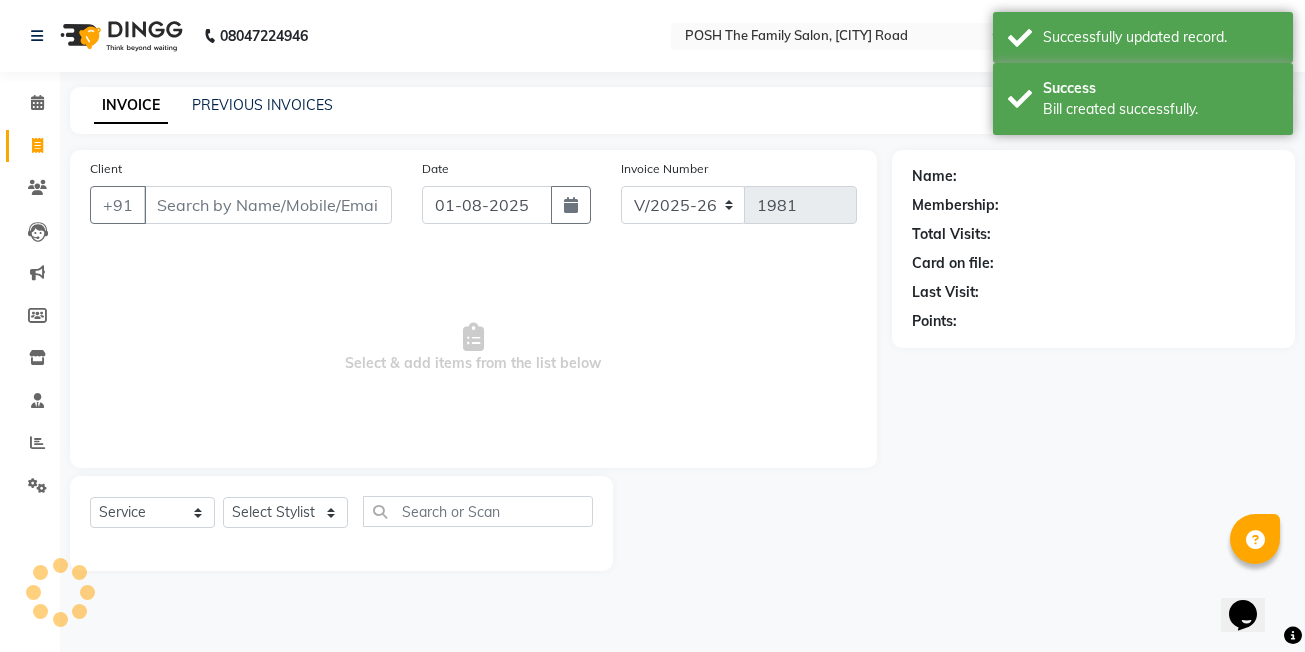 click on "Client" at bounding box center [268, 205] 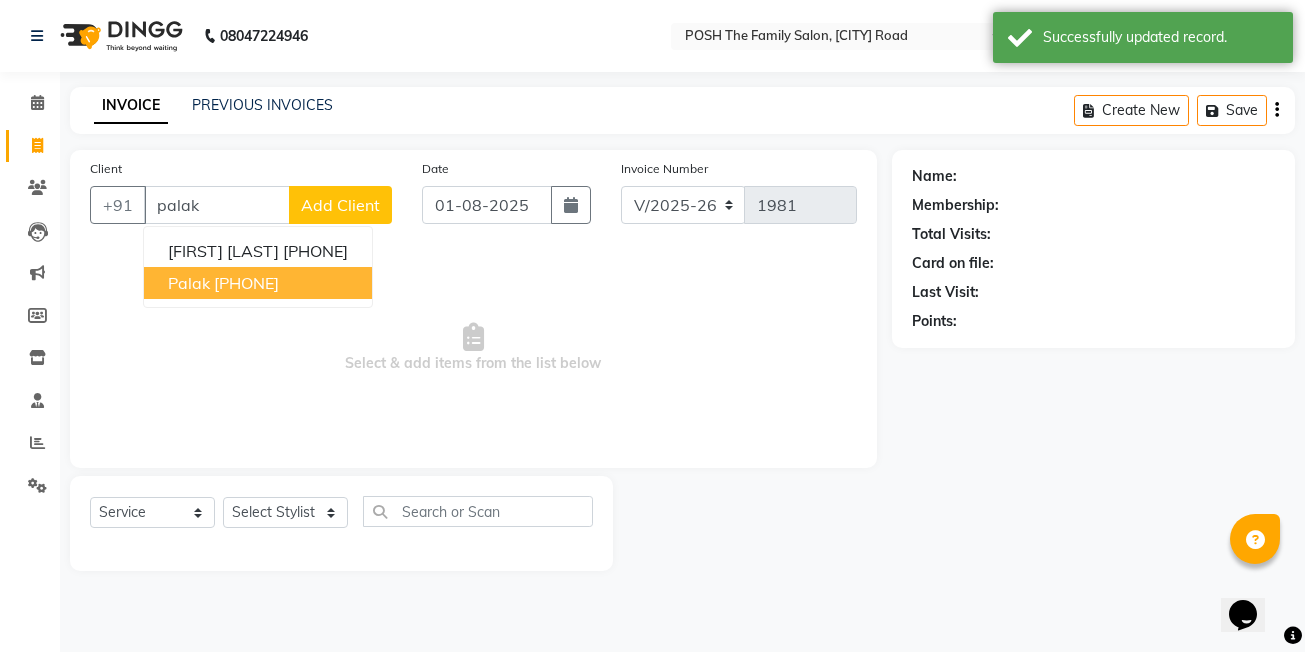click on "[FIRST] [PHONE]" at bounding box center (258, 283) 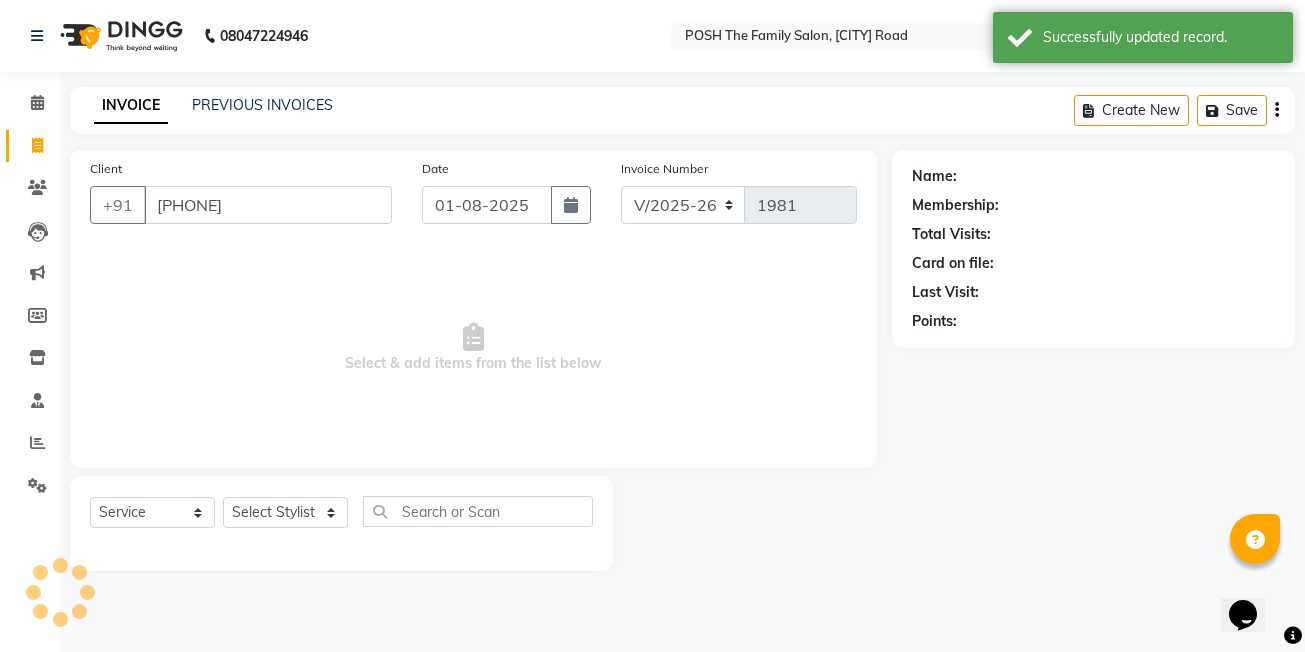 type on "[PHONE]" 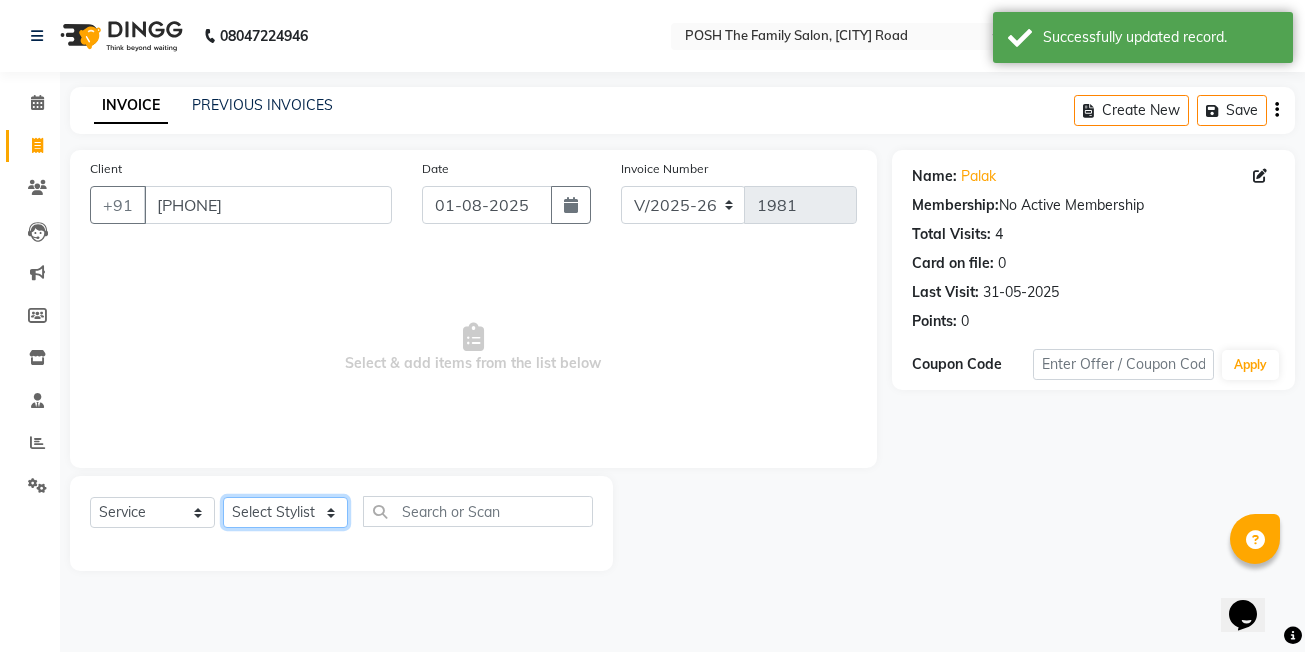 drag, startPoint x: 260, startPoint y: 519, endPoint x: 266, endPoint y: 502, distance: 18.027756 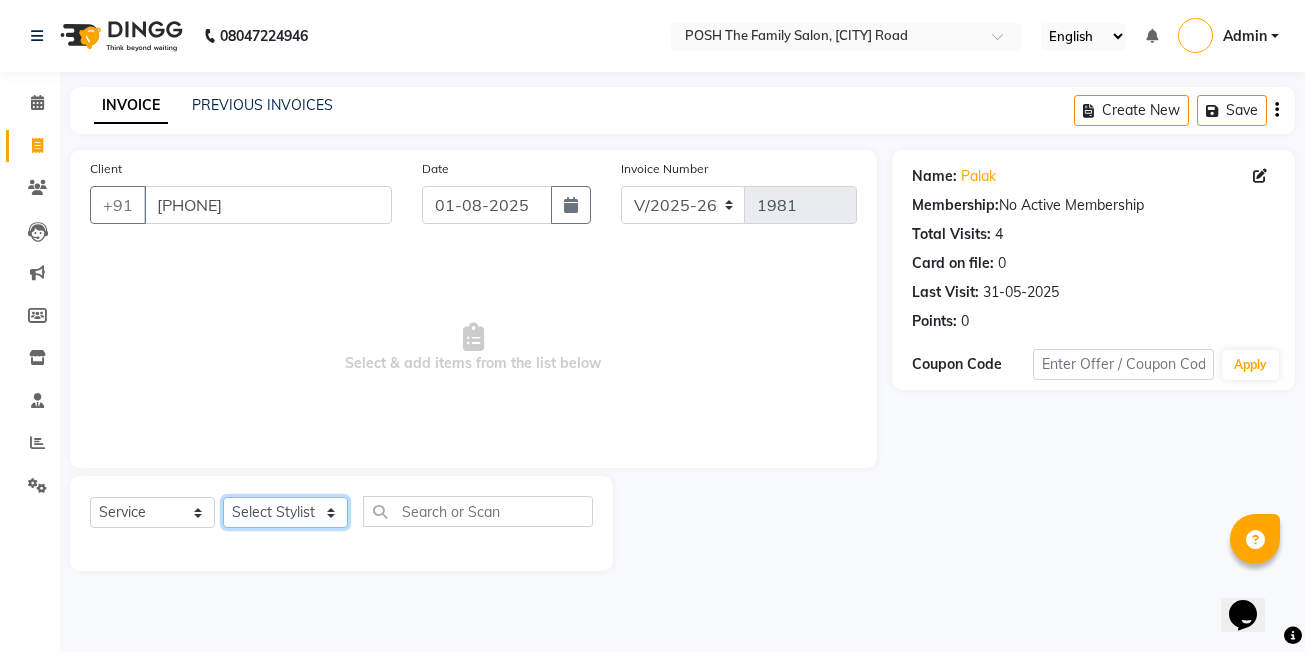 select on "59569" 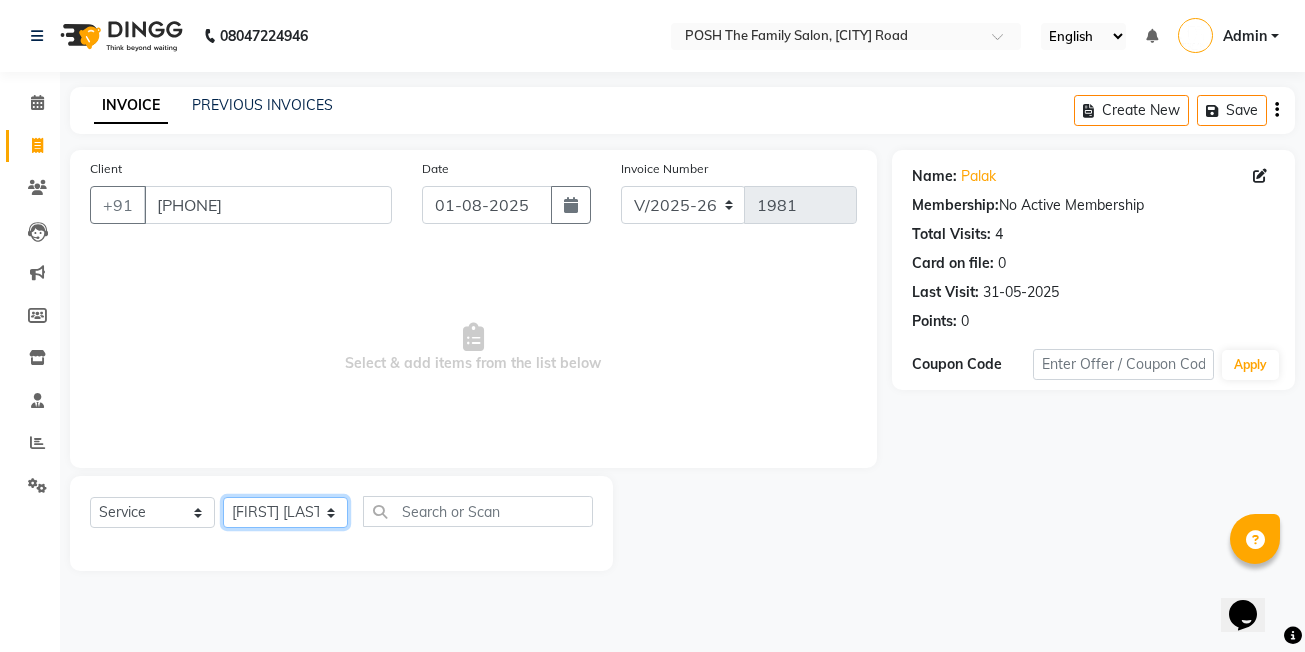 click on "Select Stylist [FIRST] [LAST] [FIRST] [LAST] [FIRST] [LAST] [FIRST] [LAST] [FIRST] [LAST] [FIRST] [LAST] [FIRST] [LAST] [NAME] [FIRST] [LAST] [FIRST] [LAST] [FIRST] [LAST] [FIRST] [LAST] [FIRST] [LAST]" 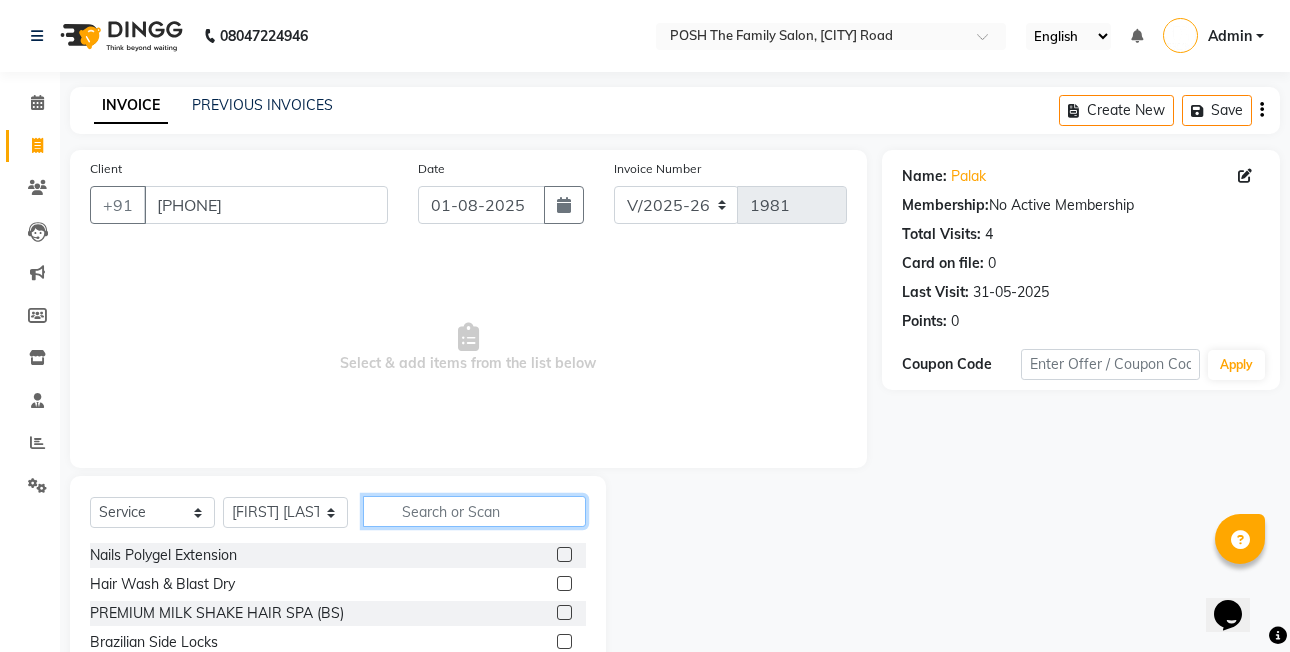 click 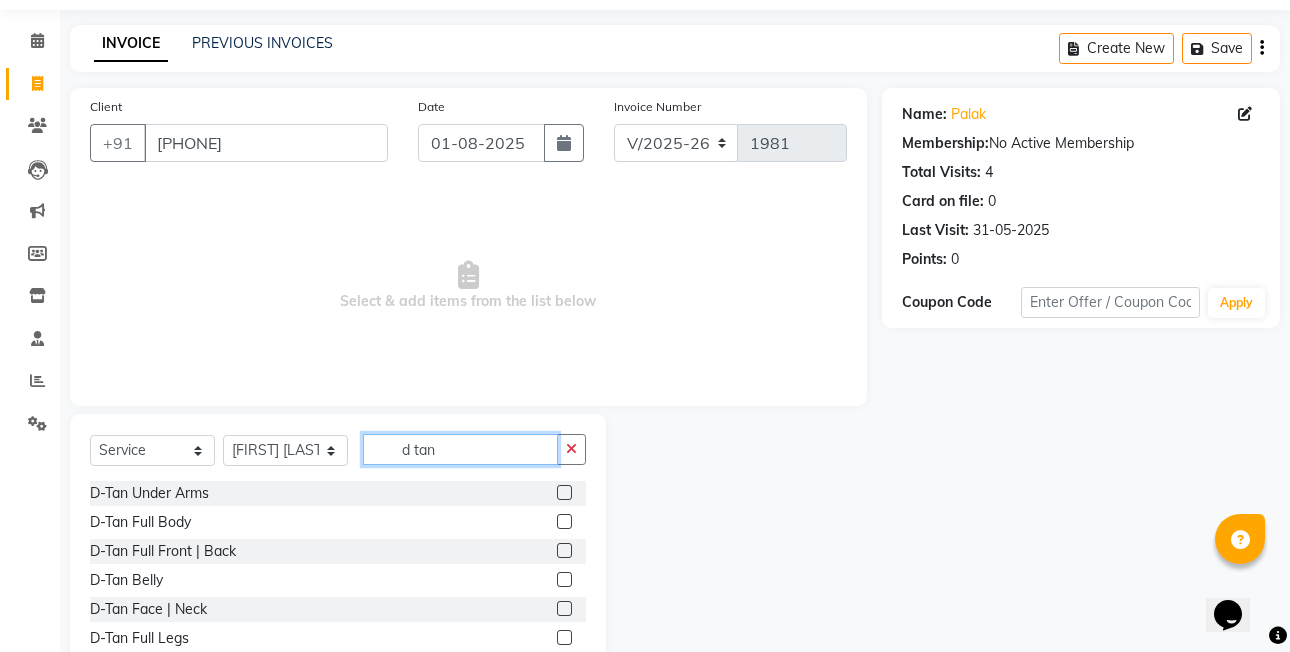 scroll, scrollTop: 149, scrollLeft: 0, axis: vertical 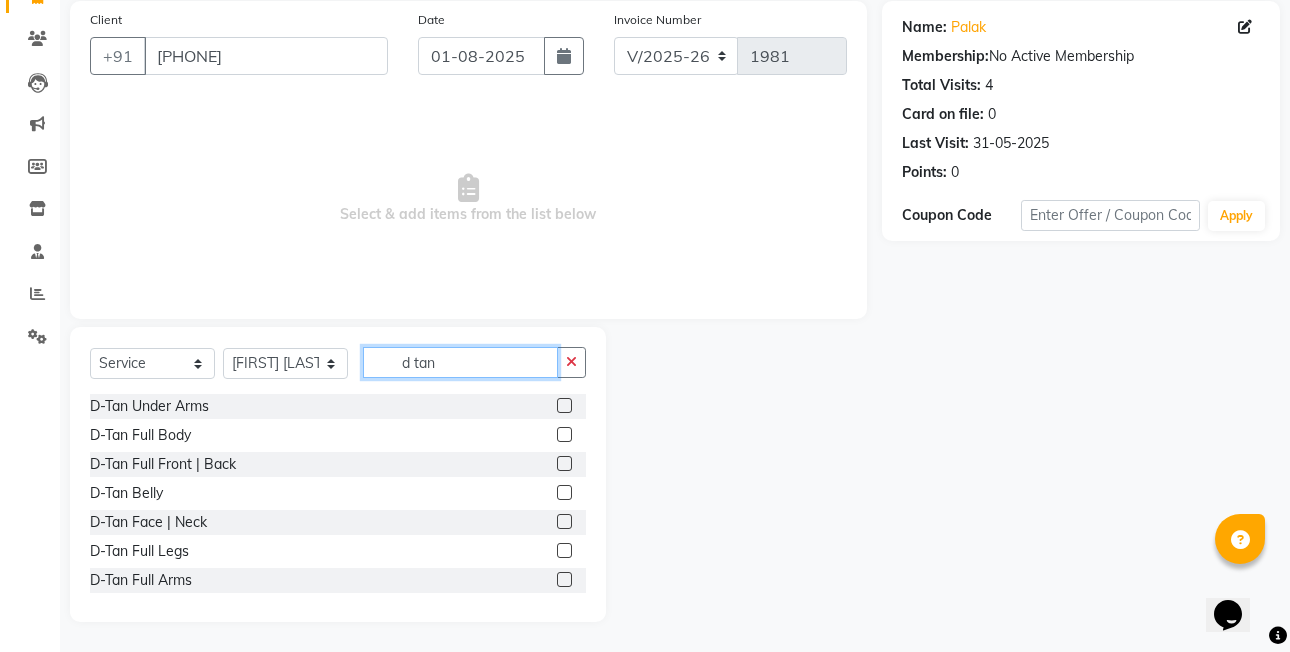 type on "d tan" 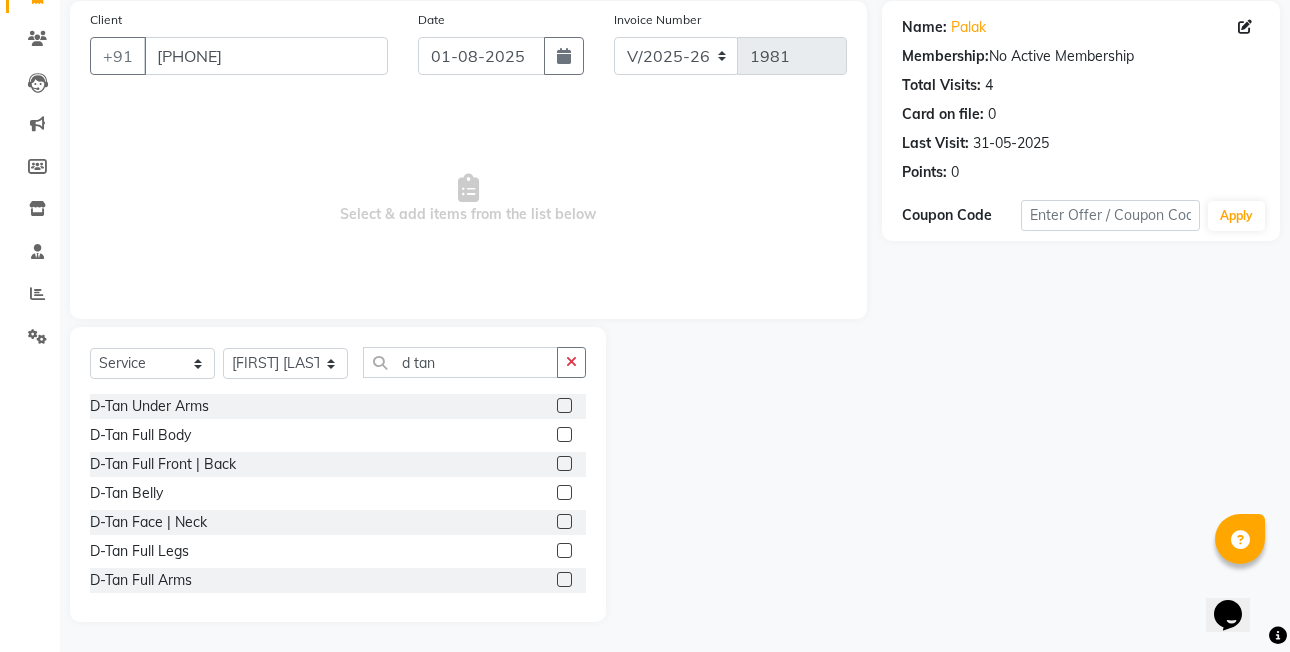 click 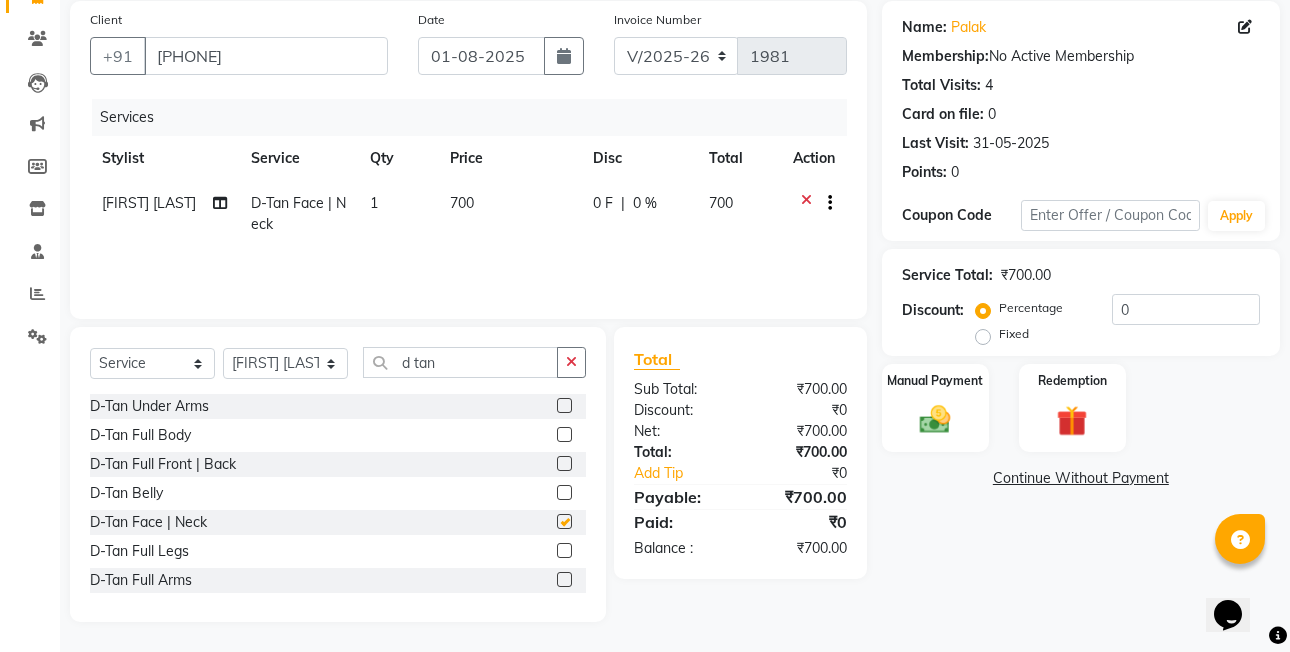 checkbox on "false" 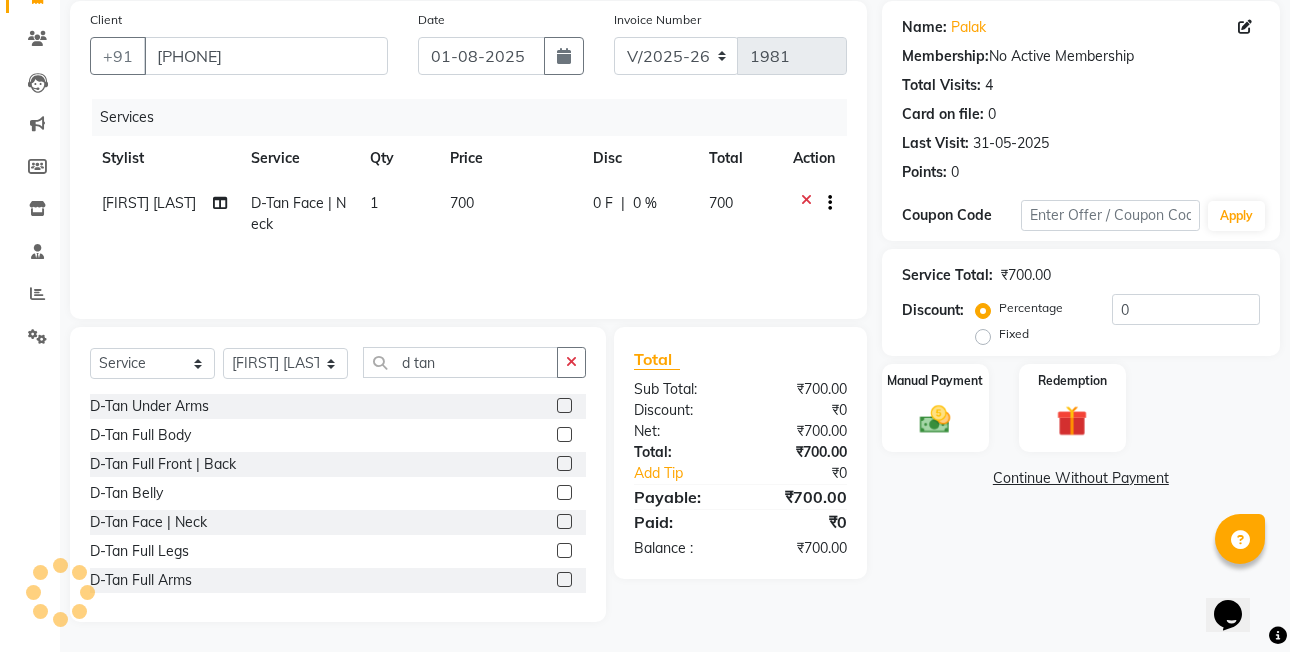 click on "Fixed" 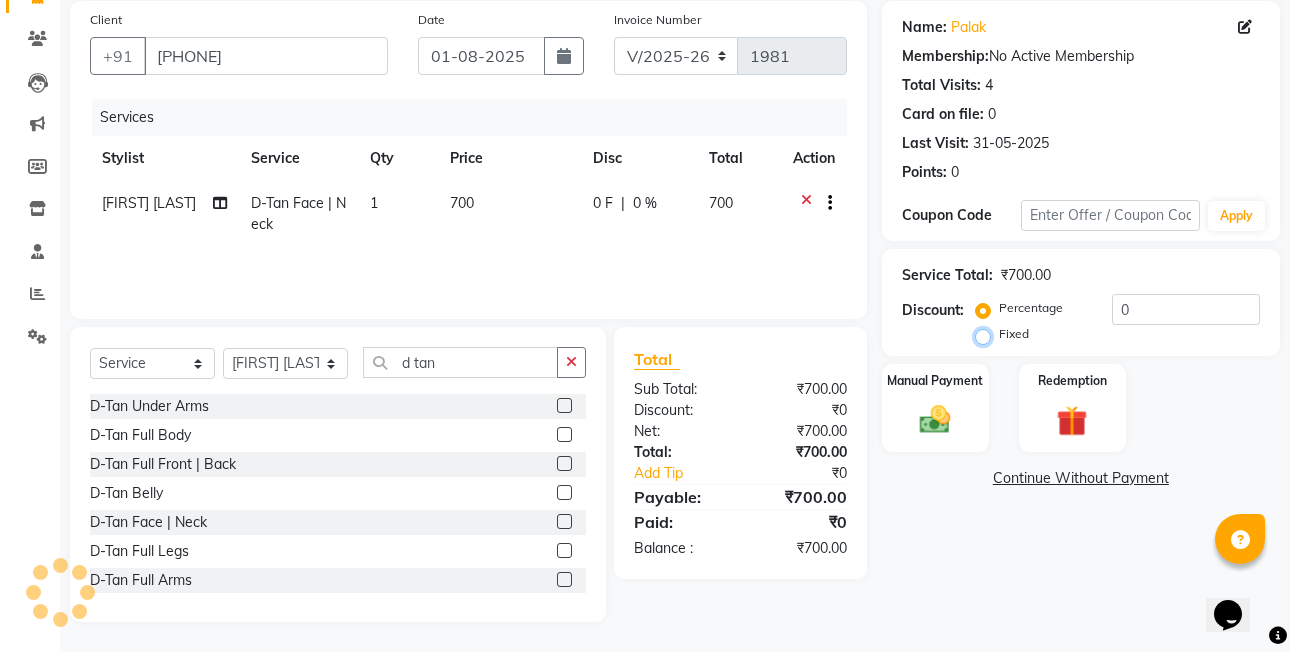 click on "Fixed" at bounding box center (987, 334) 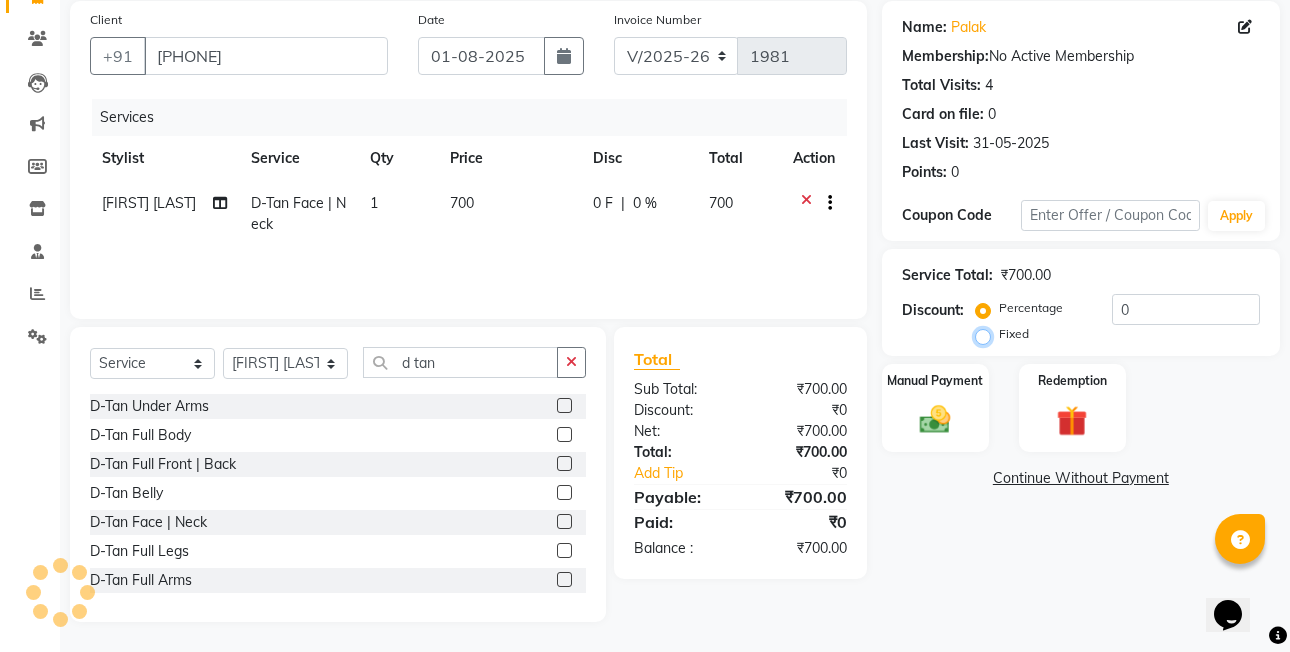 radio on "true" 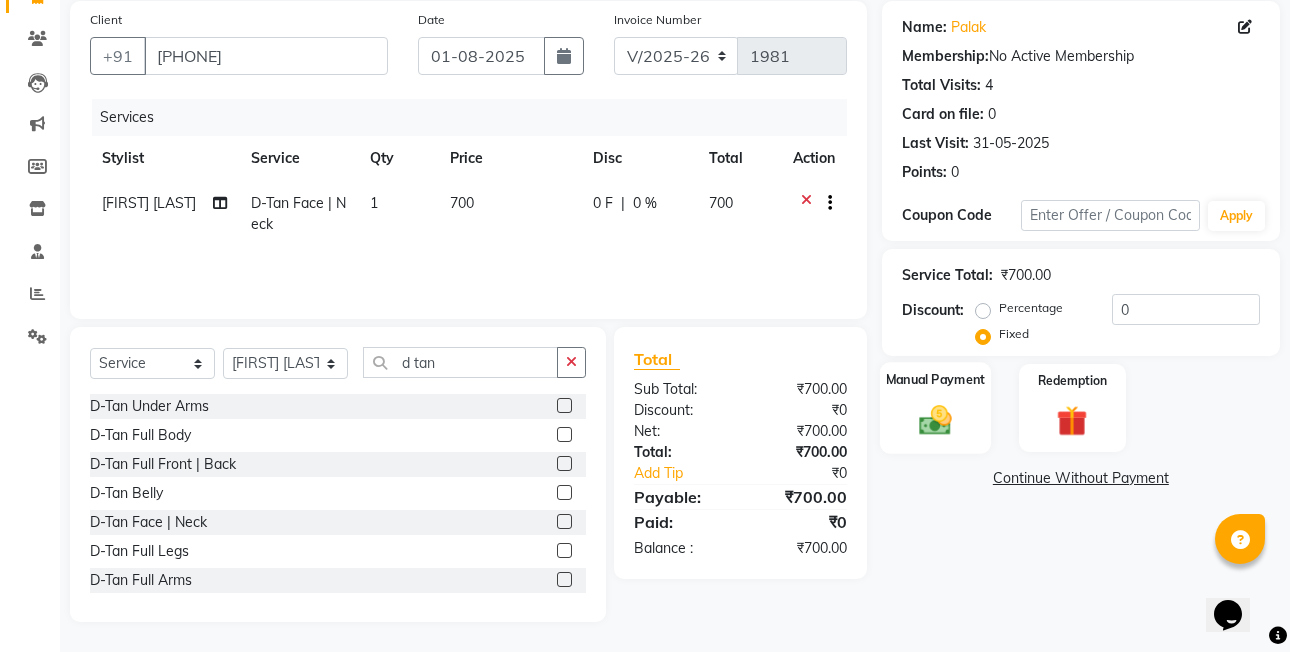 drag, startPoint x: 942, startPoint y: 409, endPoint x: 965, endPoint y: 455, distance: 51.42956 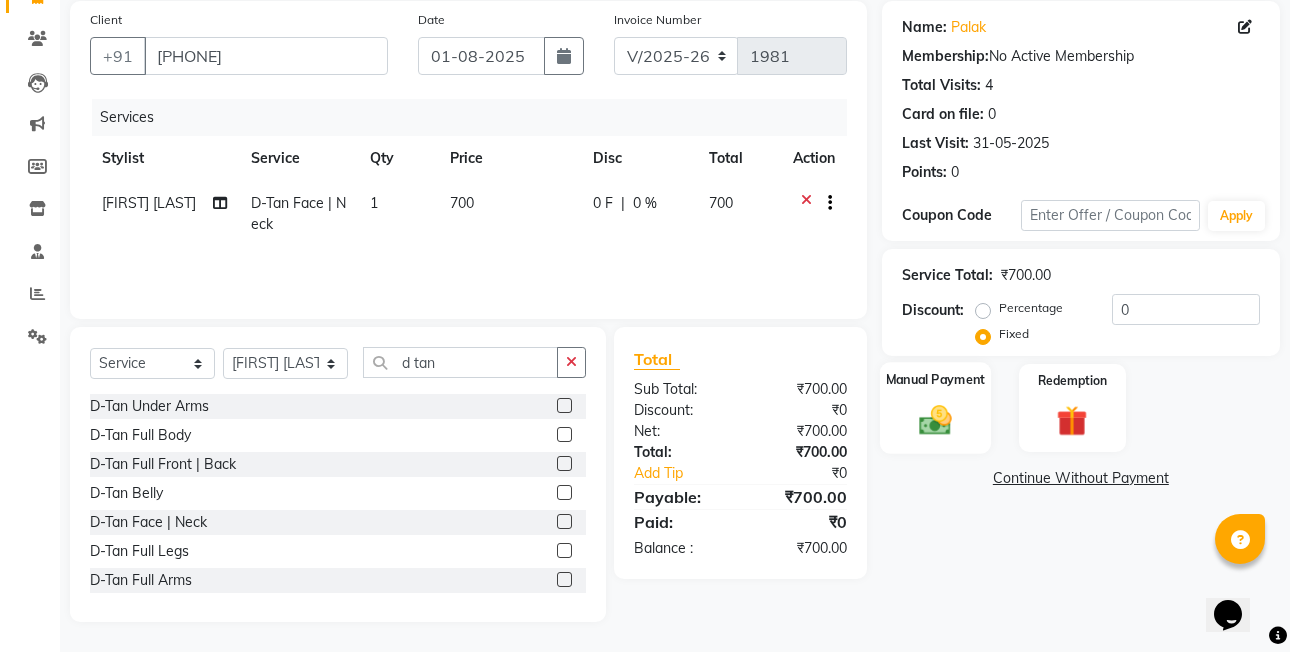 click 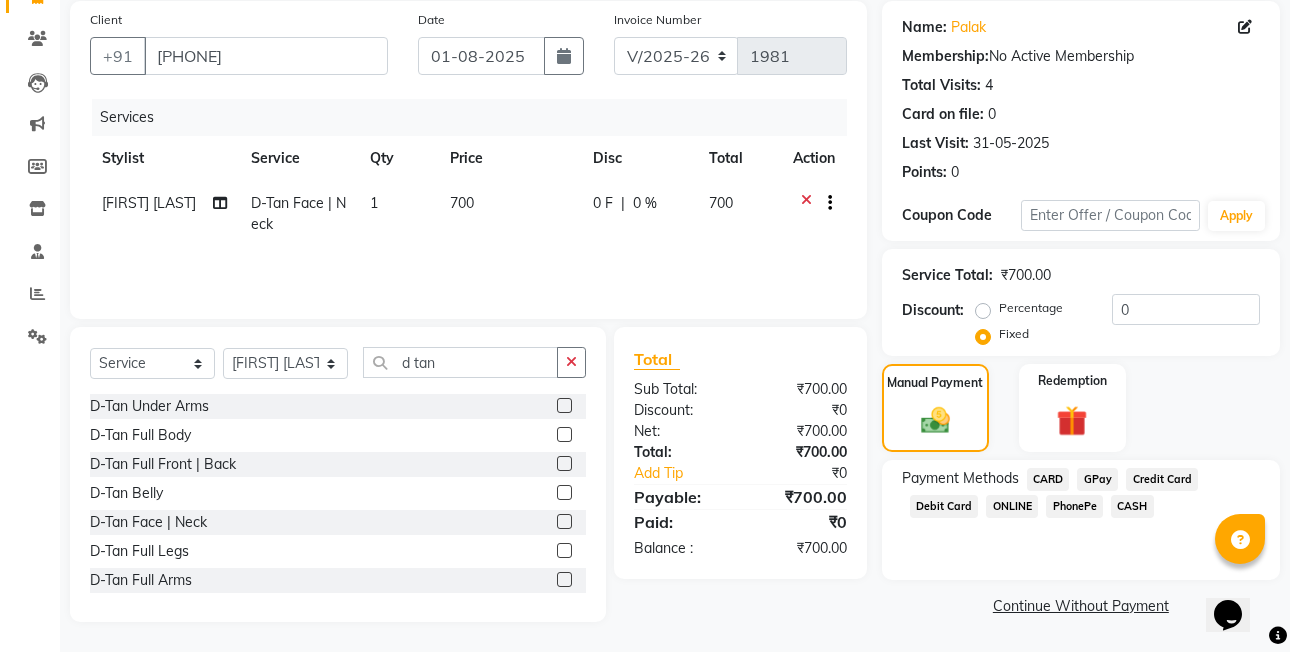 click on "PhonePe" 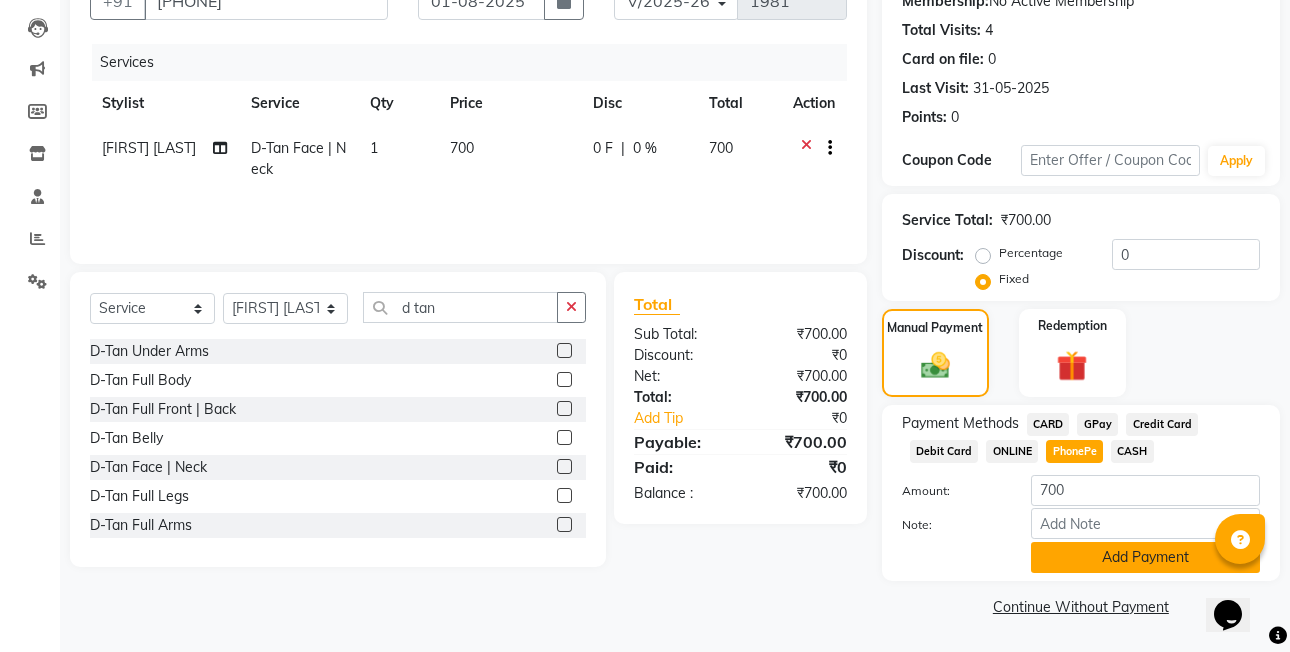 click on "Add Payment" 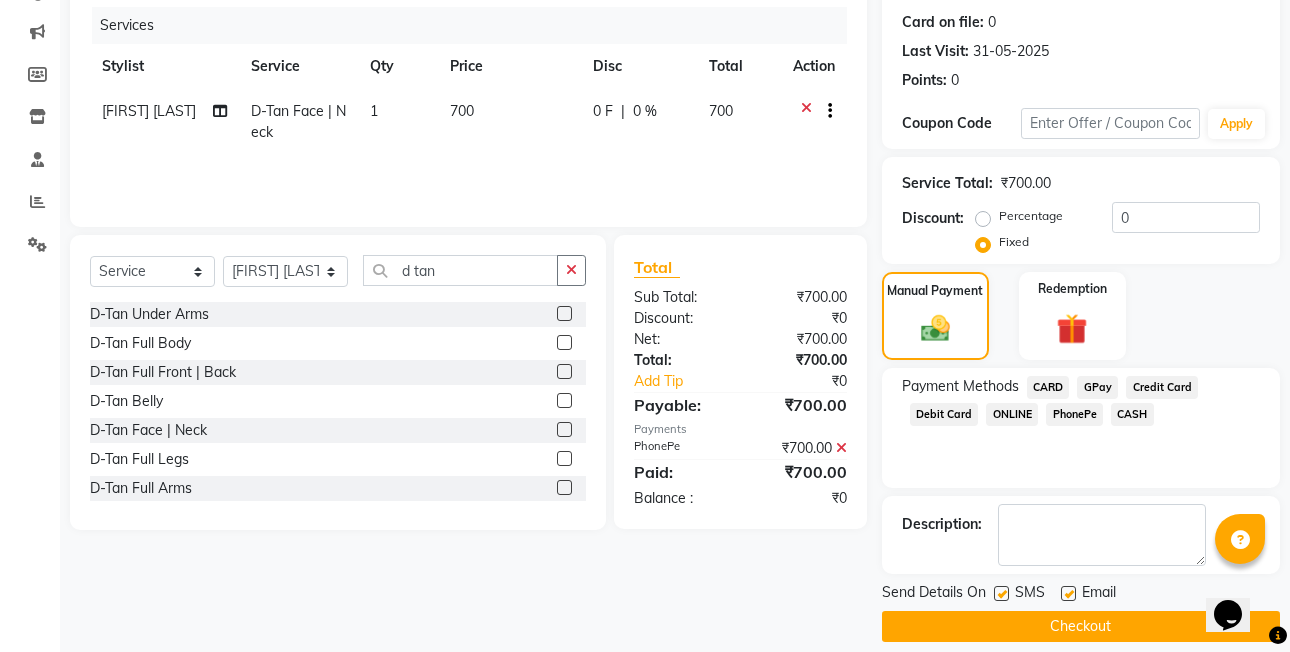 scroll, scrollTop: 261, scrollLeft: 0, axis: vertical 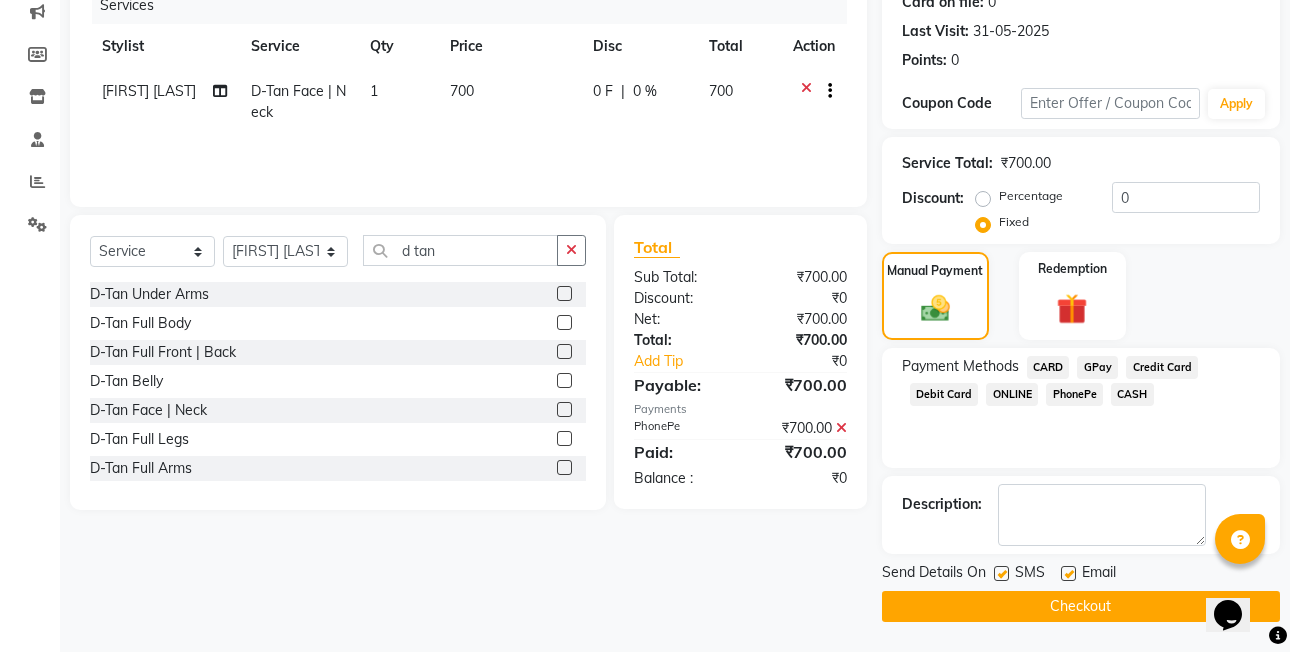 click on "Checkout" 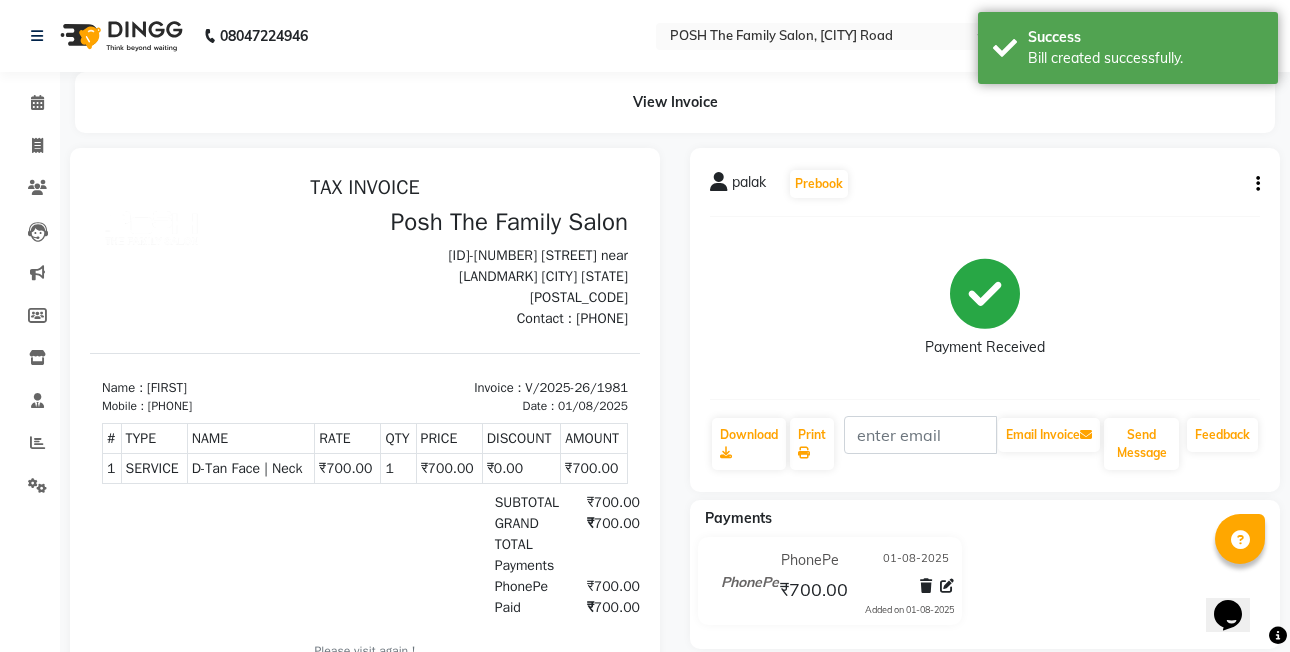 scroll, scrollTop: 0, scrollLeft: 0, axis: both 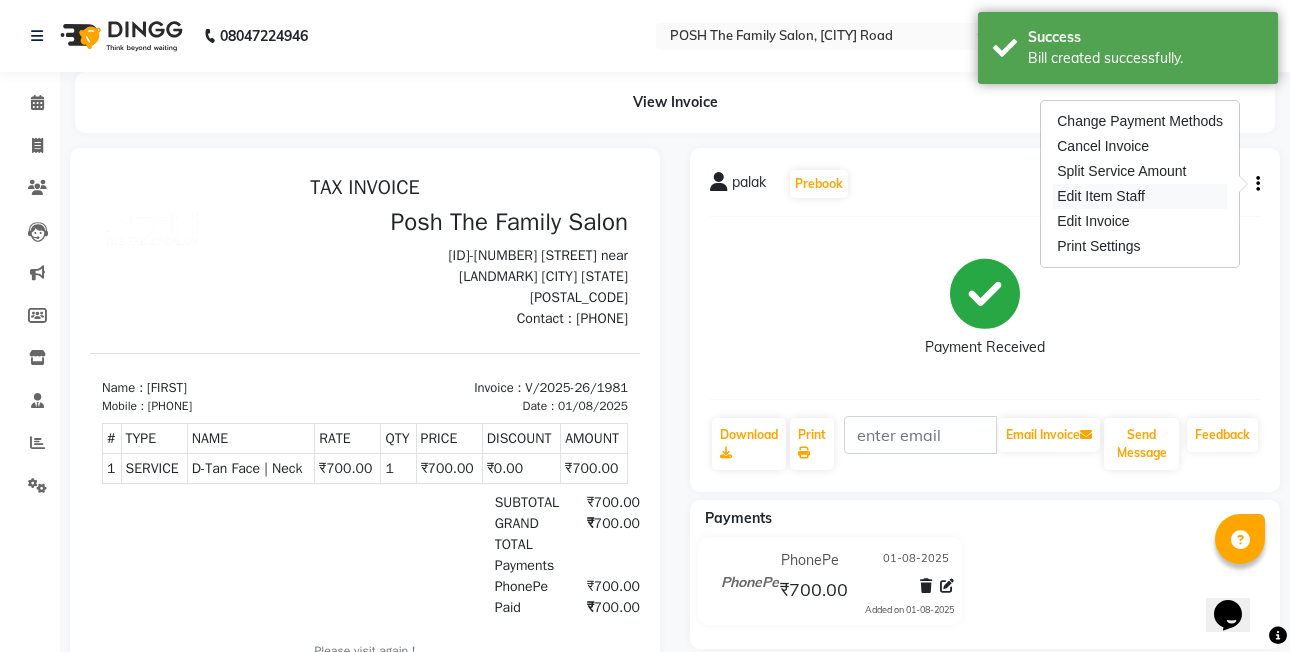 click on "Edit Item Staff" at bounding box center [1140, 196] 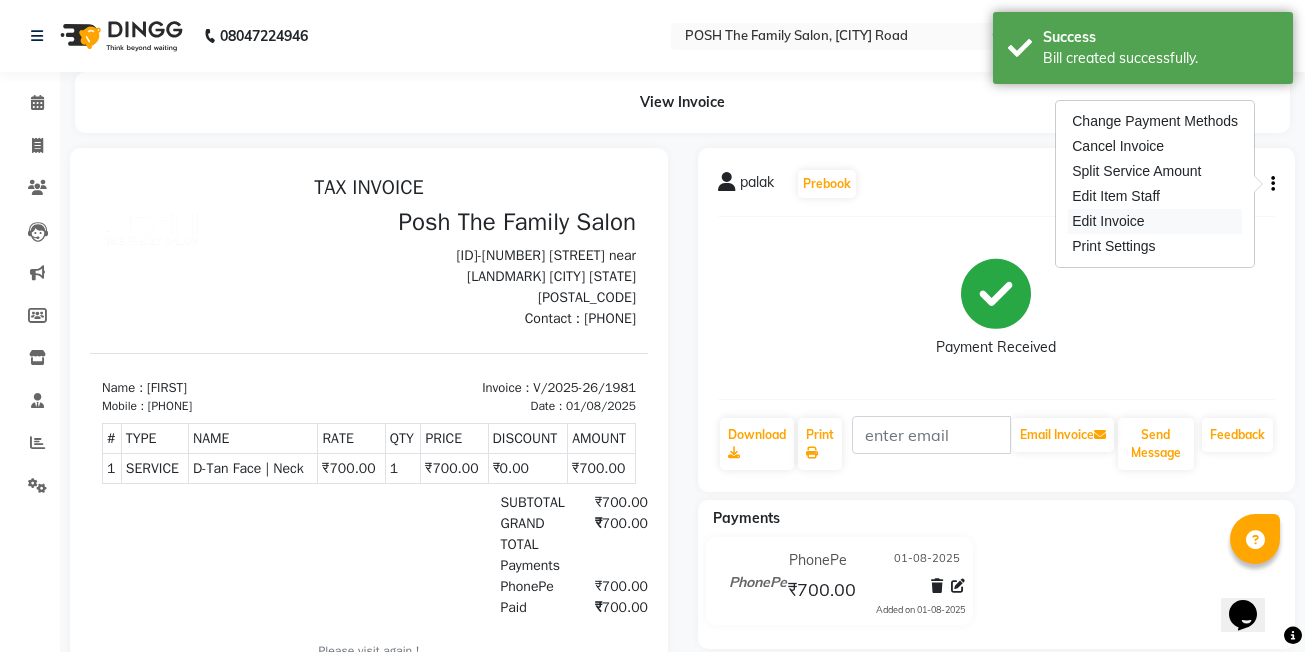 select on "59569" 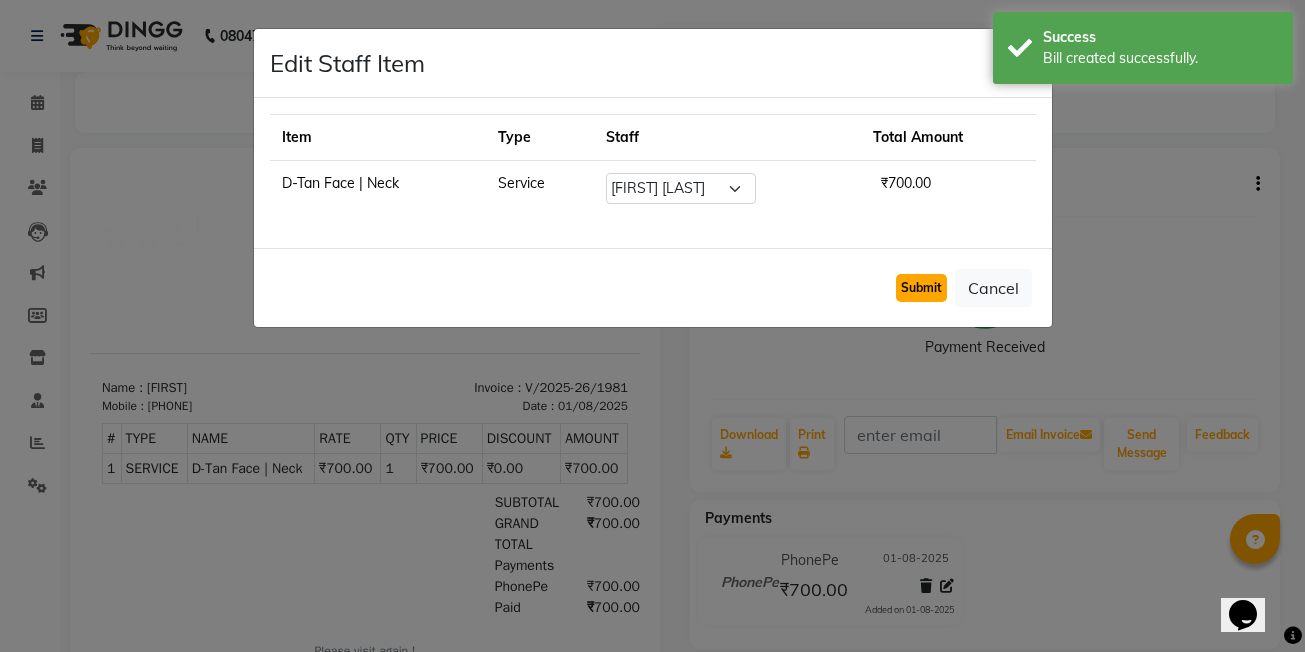 click on "Submit" 